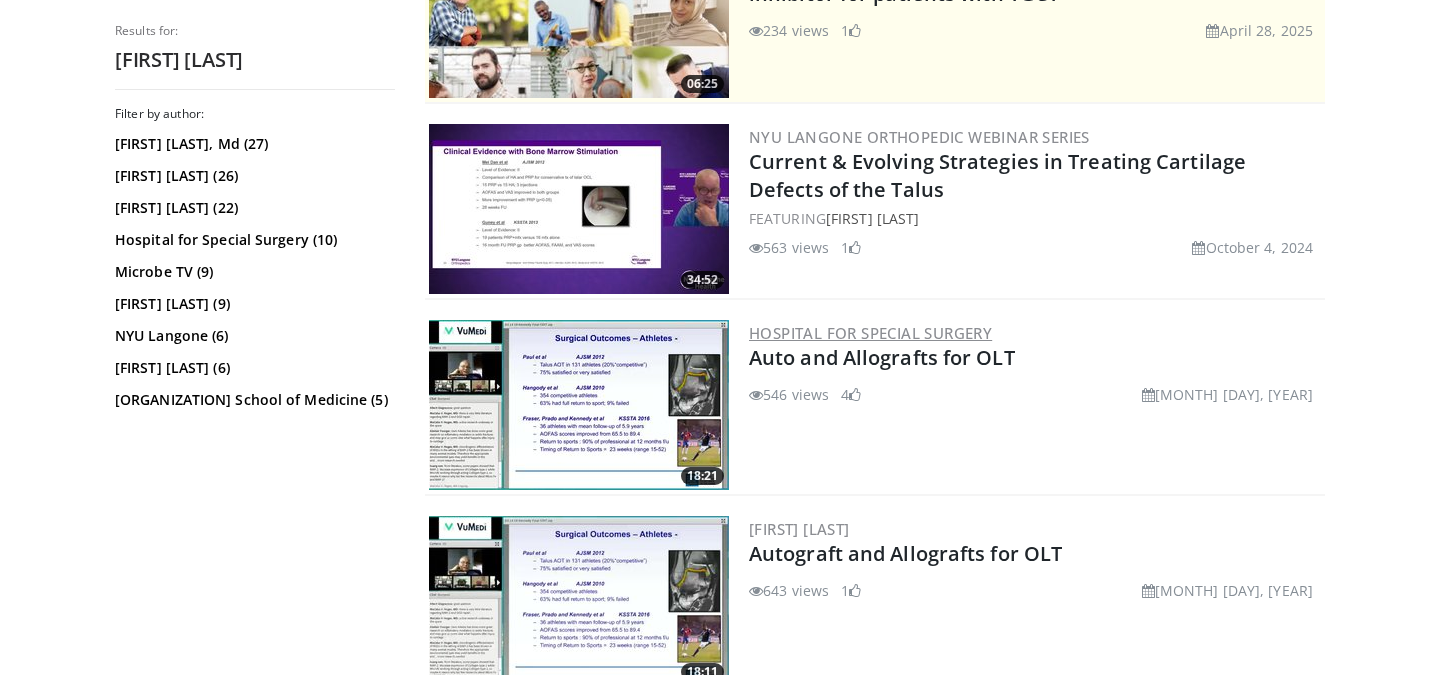 scroll, scrollTop: 509, scrollLeft: 0, axis: vertical 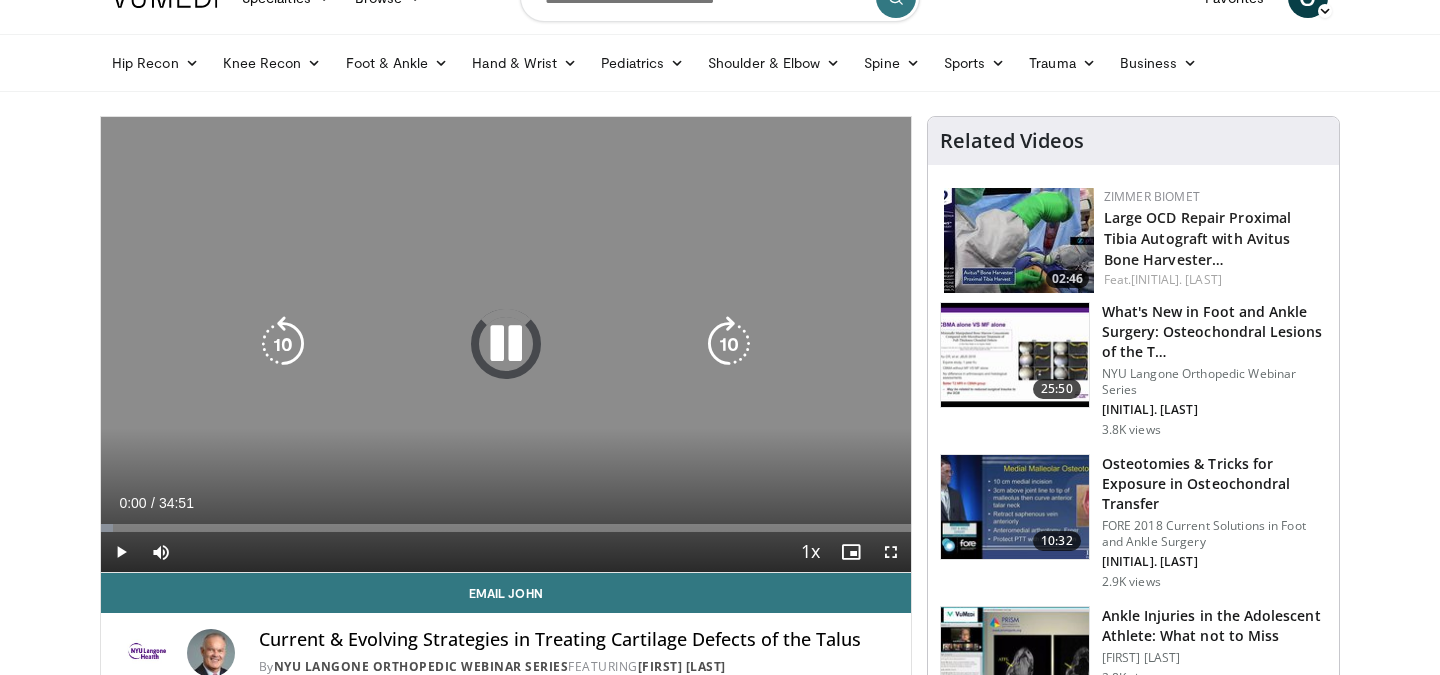click at bounding box center (506, 344) 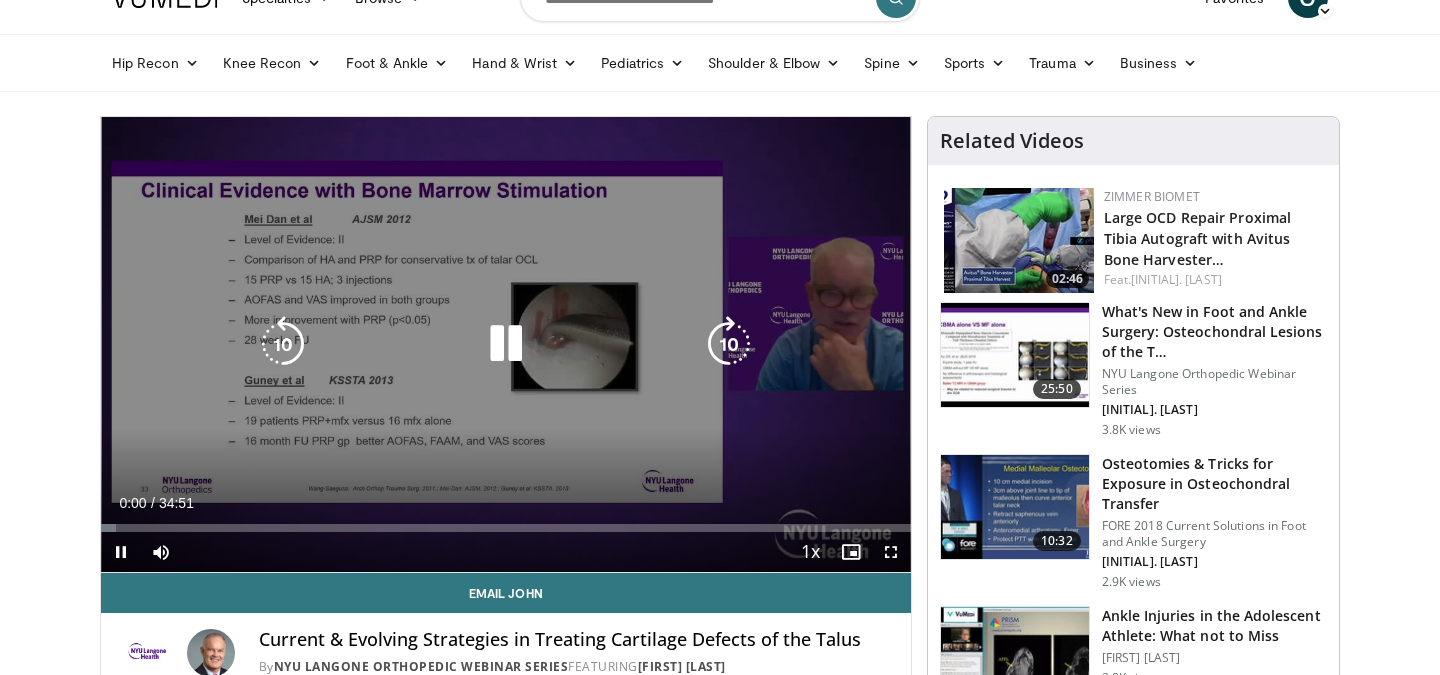 click at bounding box center [506, 344] 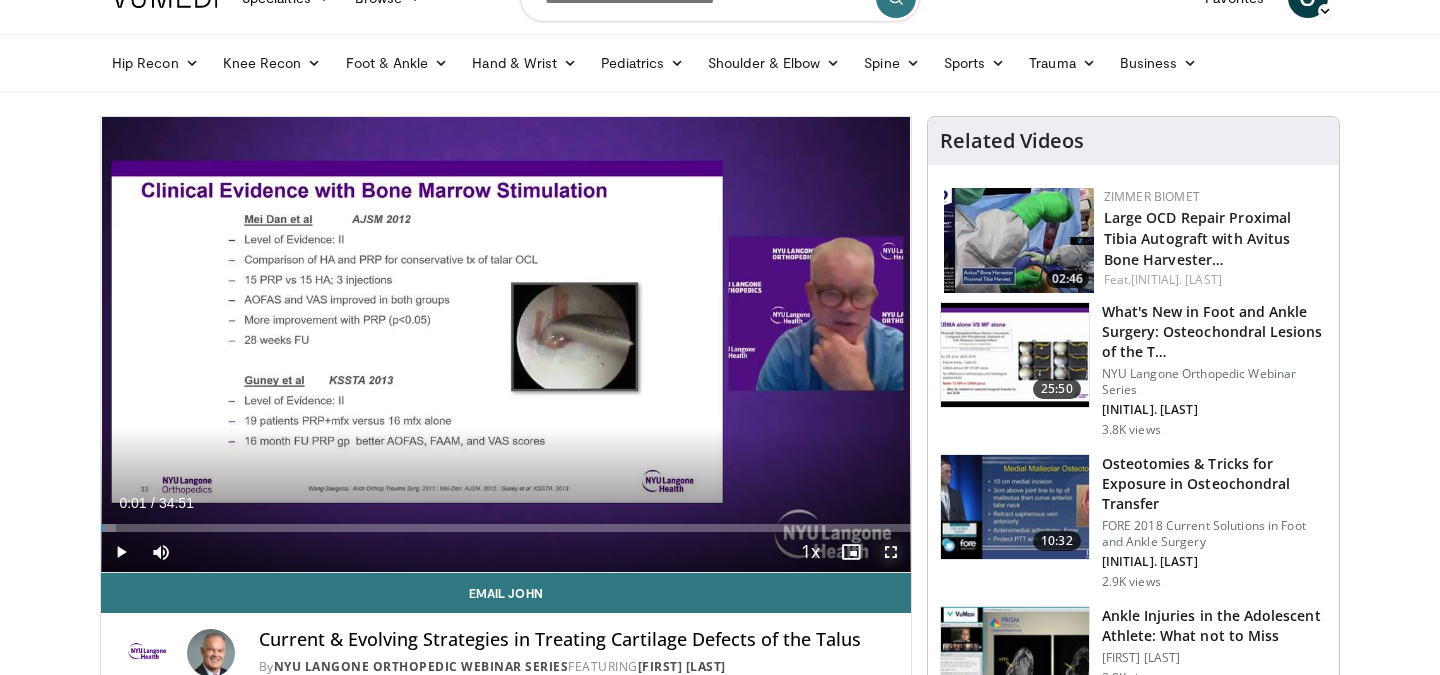 click at bounding box center [891, 552] 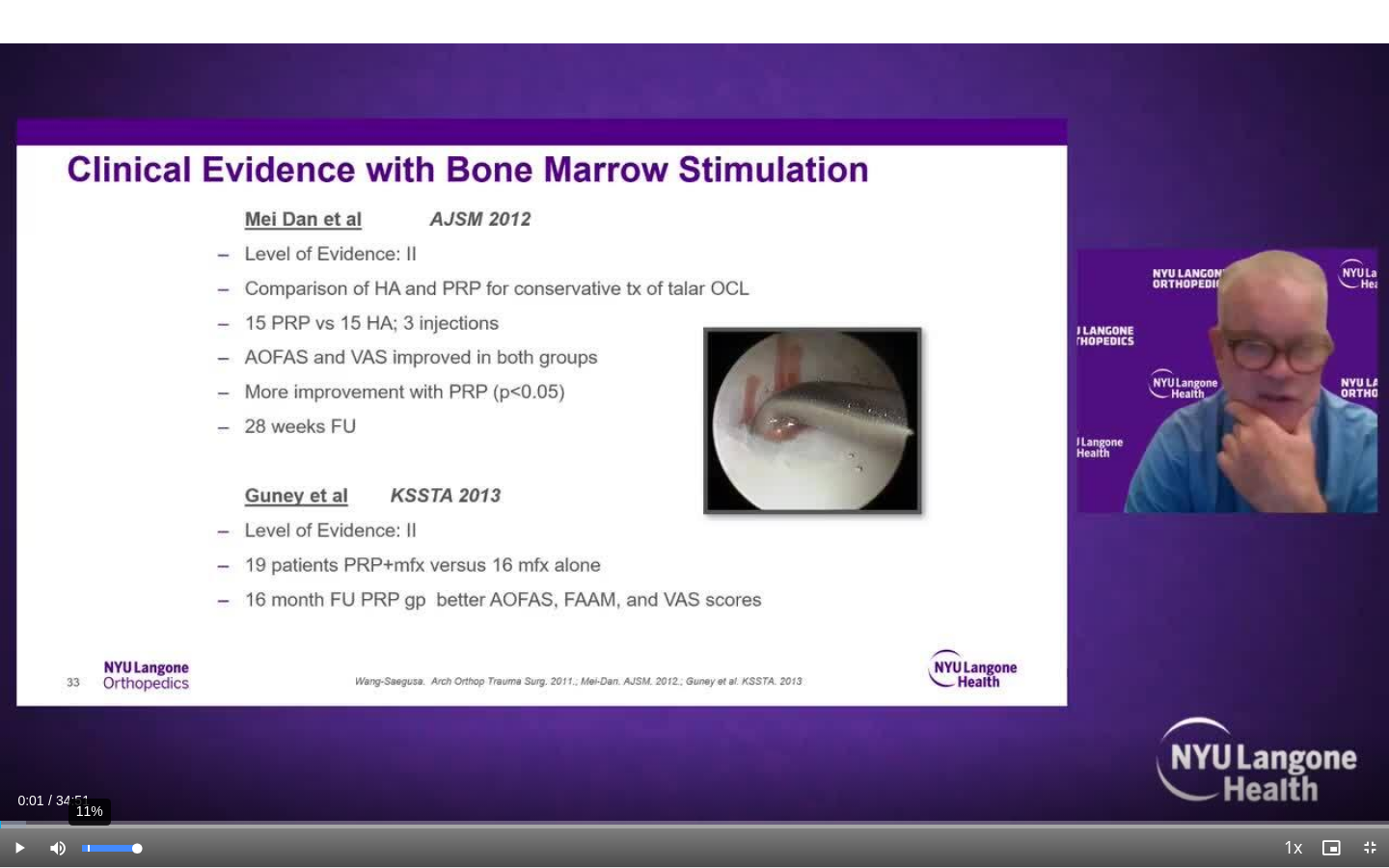 click on "11%" at bounding box center (109, 848) 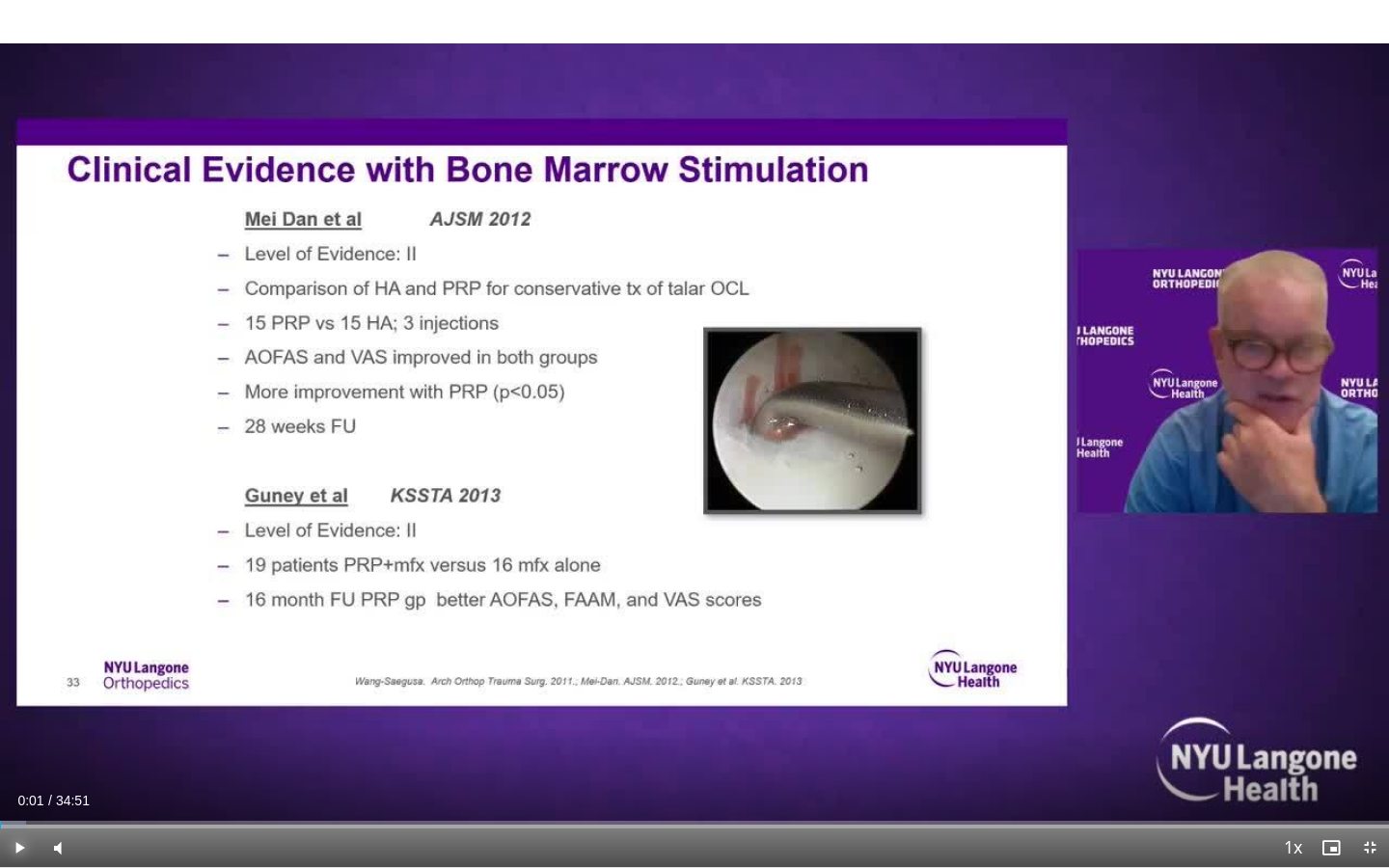 click at bounding box center (19, 848) 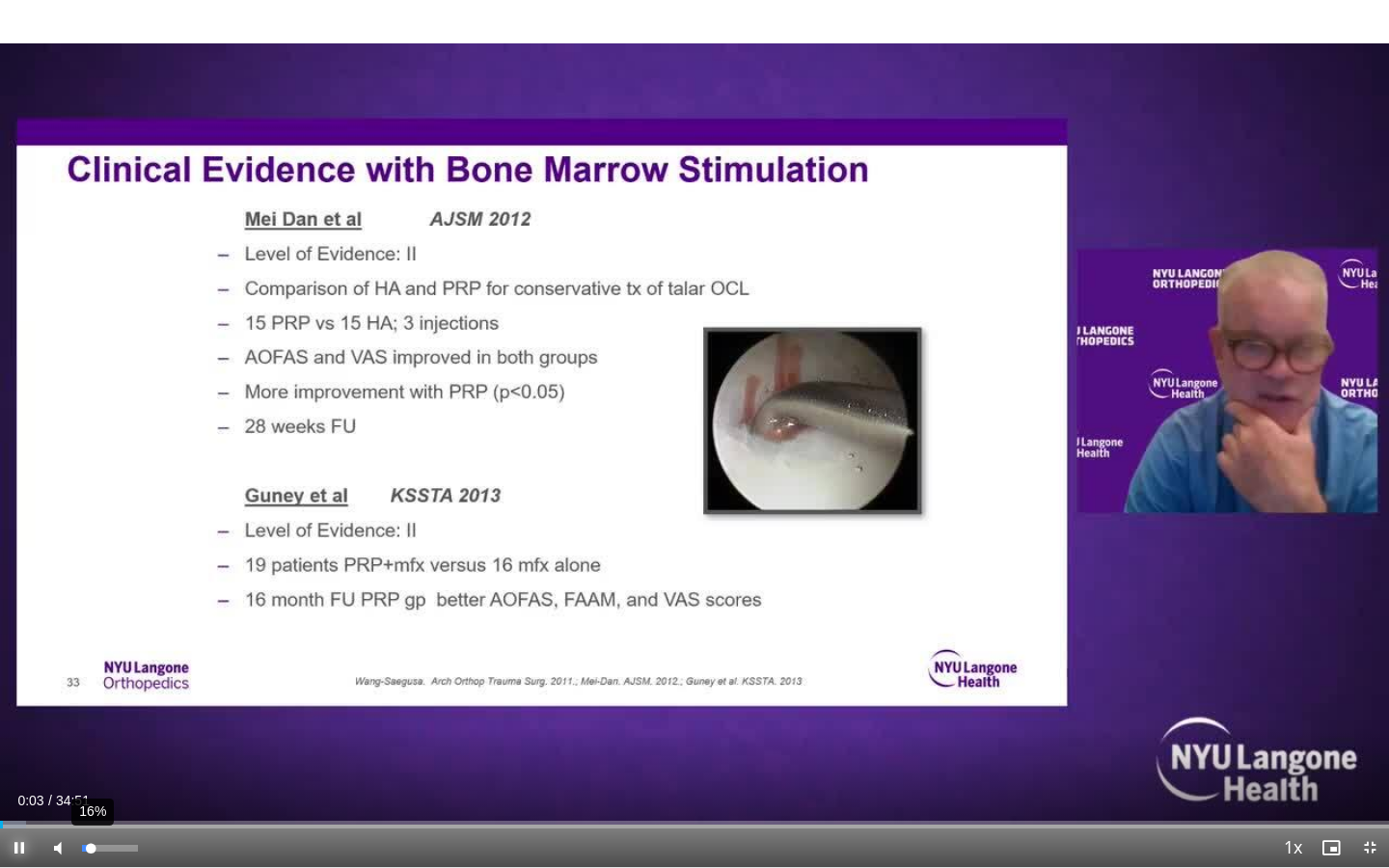 click at bounding box center [86, 848] 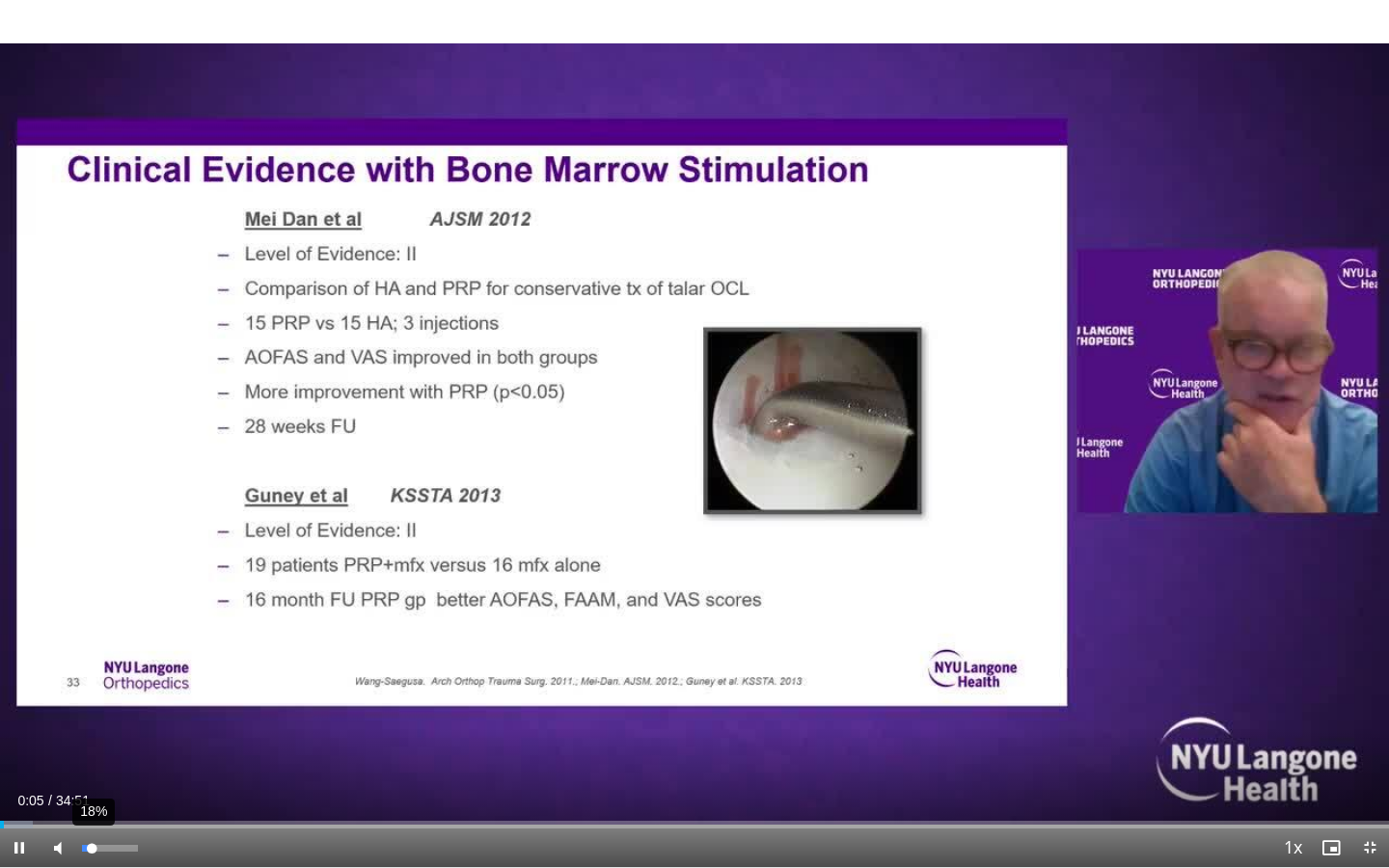 click on "**********" at bounding box center (694, 434) 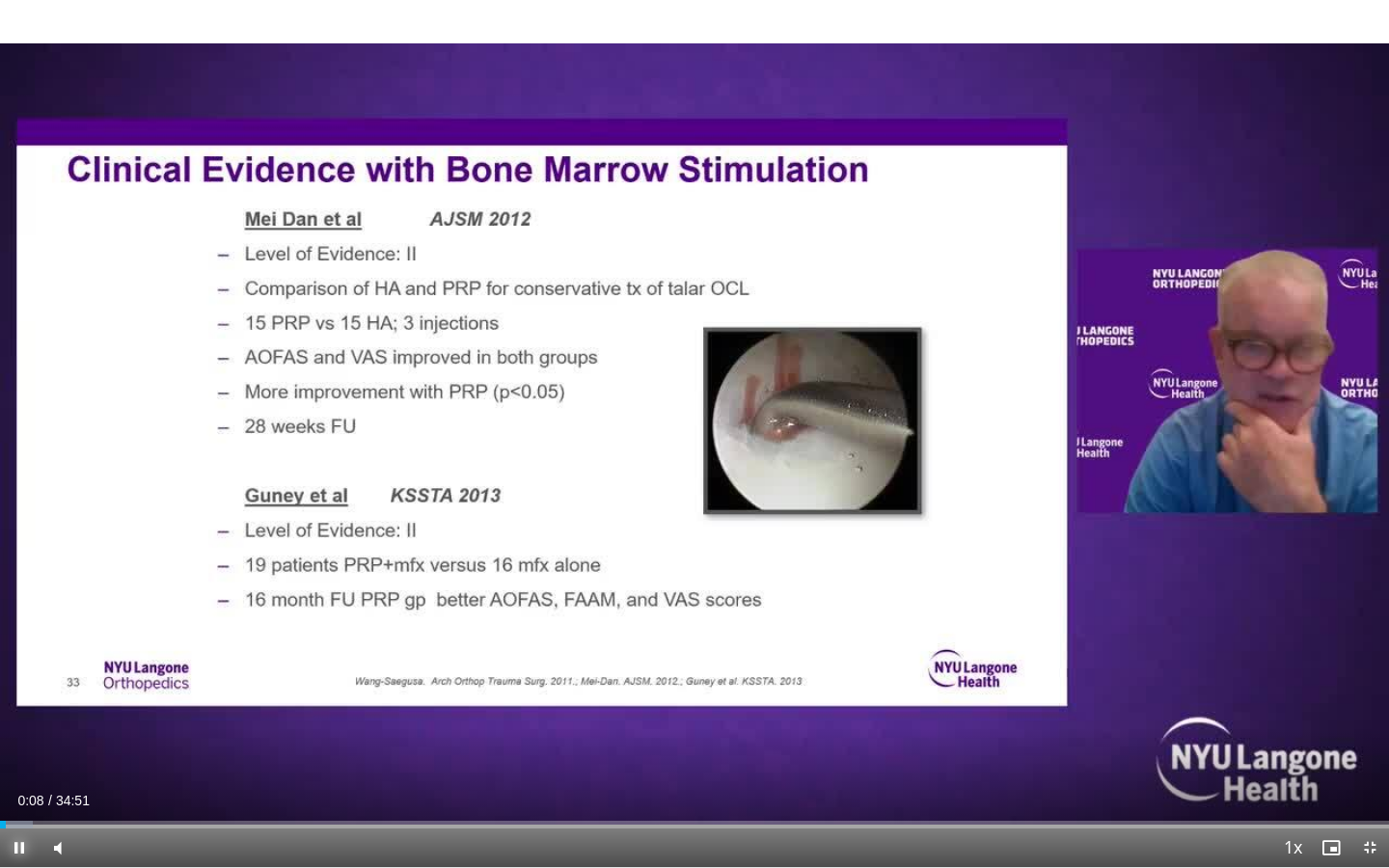 click at bounding box center (19, 848) 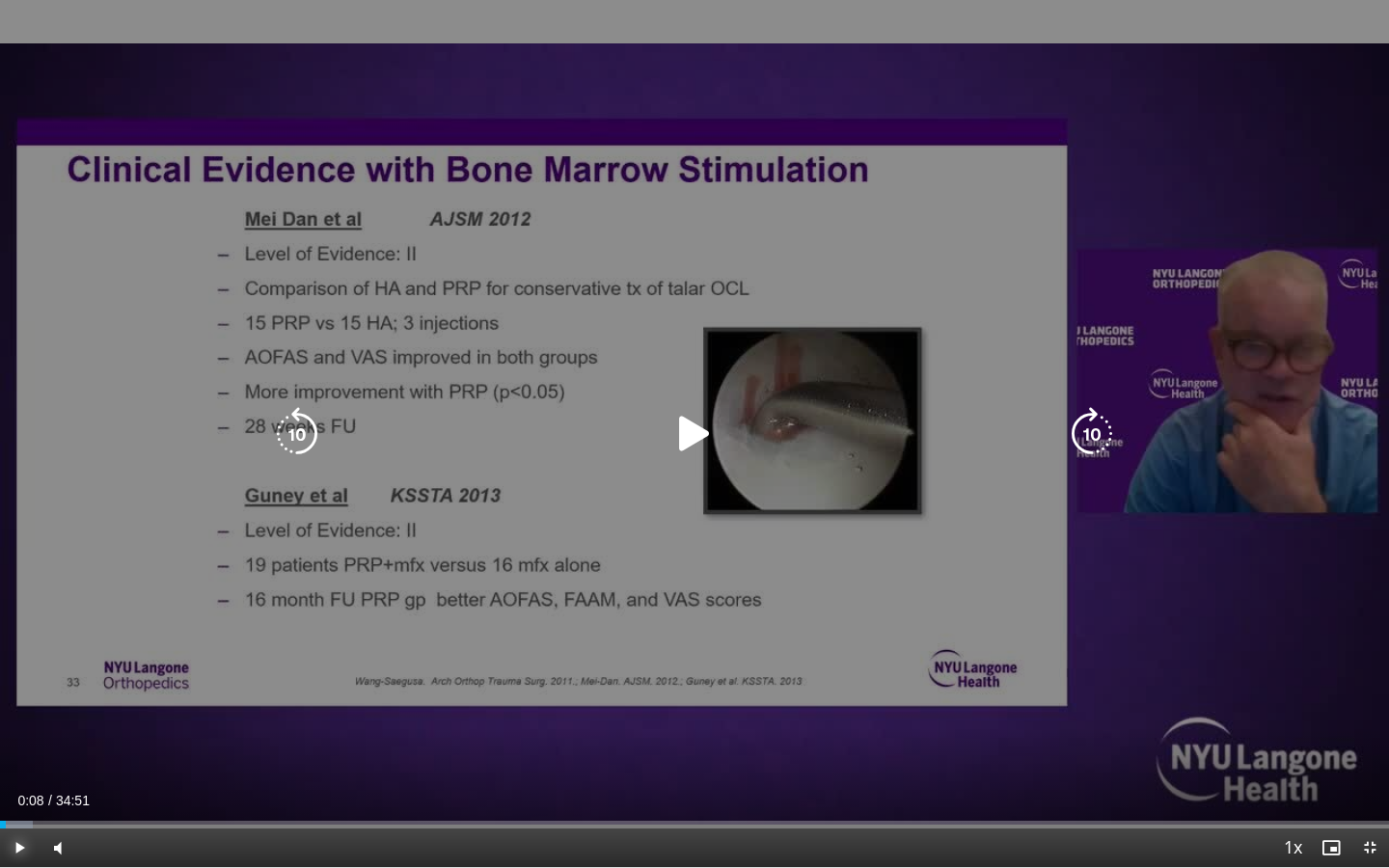 type 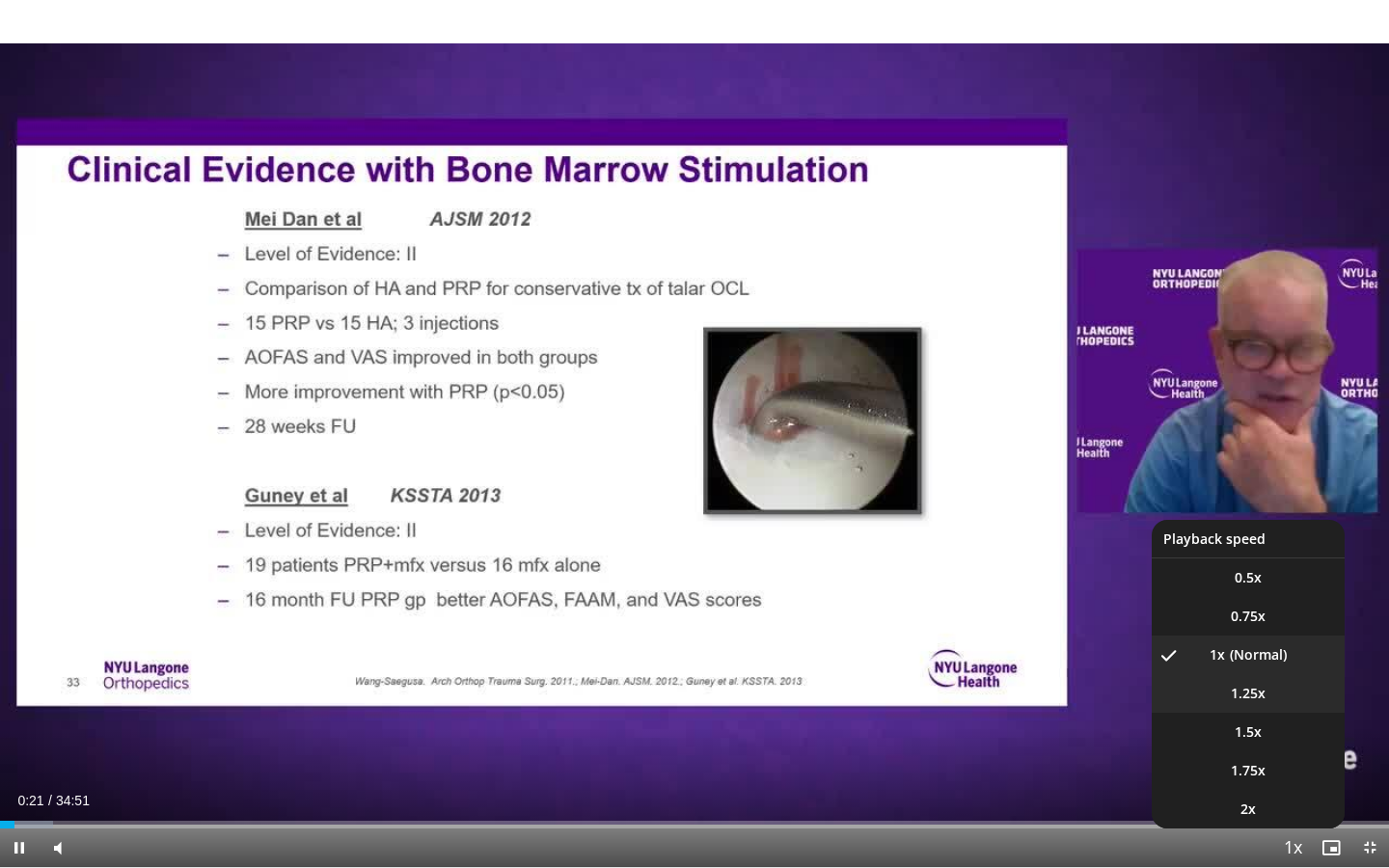 click on "1.25x" at bounding box center (1248, 693) 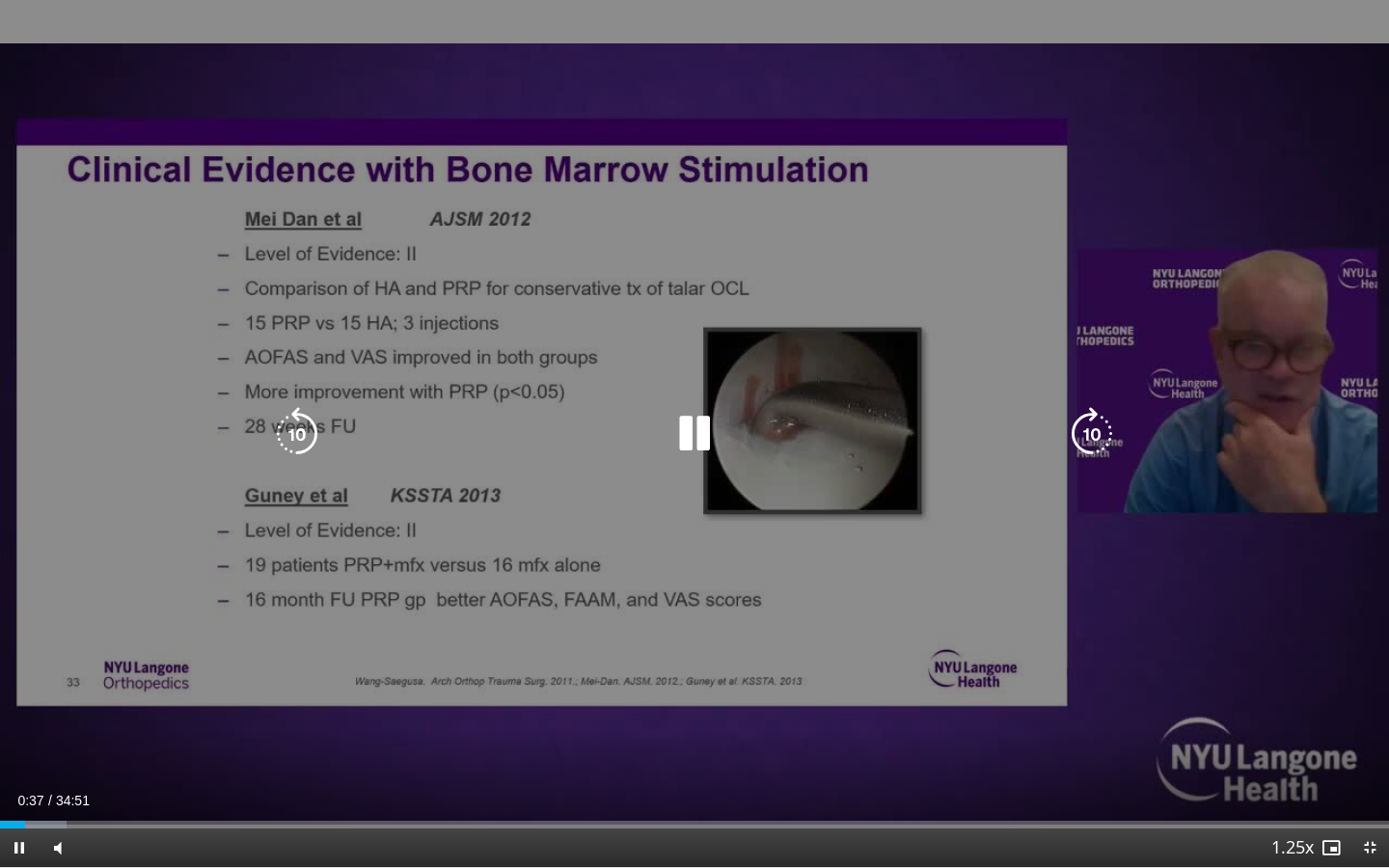 click at bounding box center [694, 434] 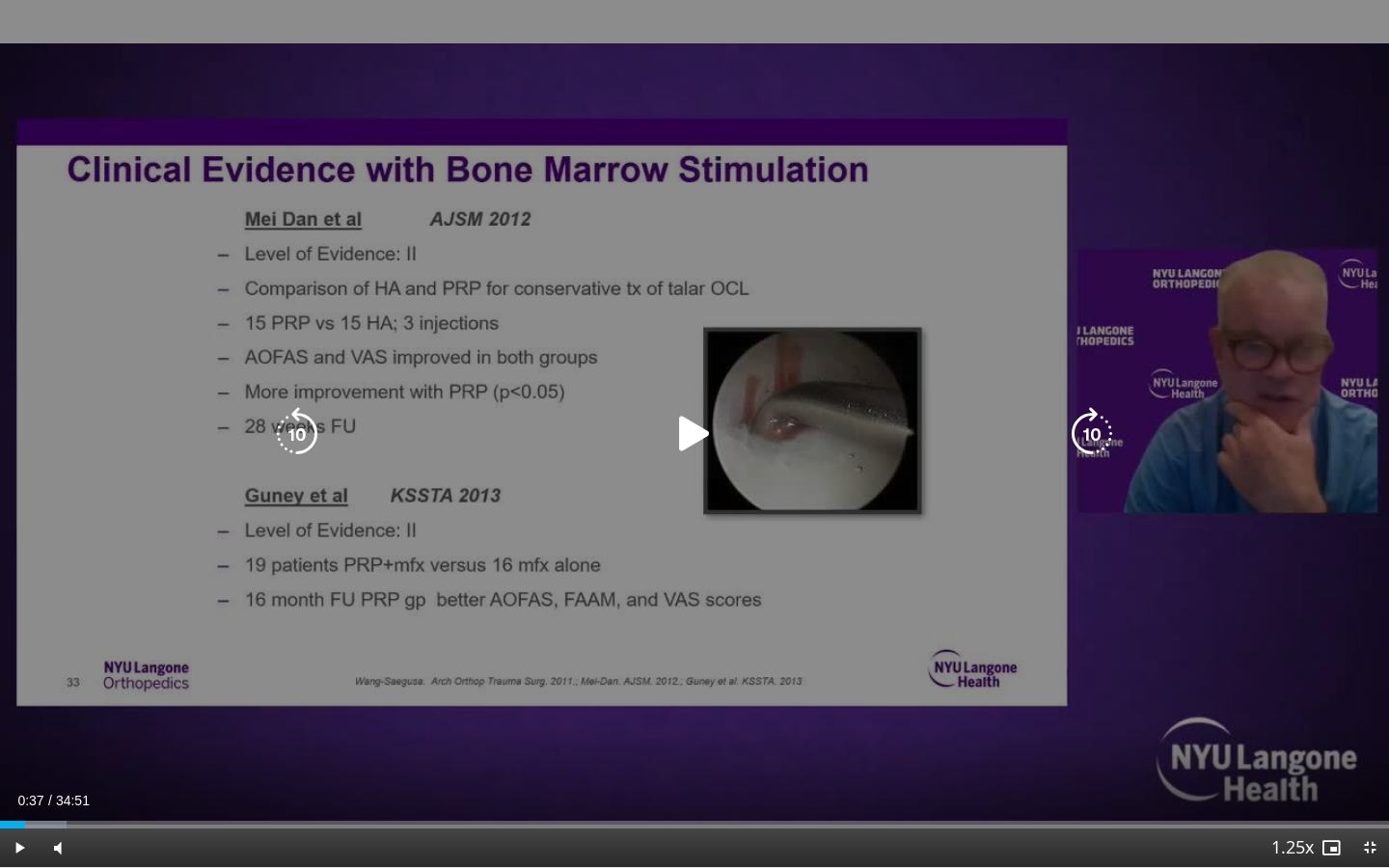 type 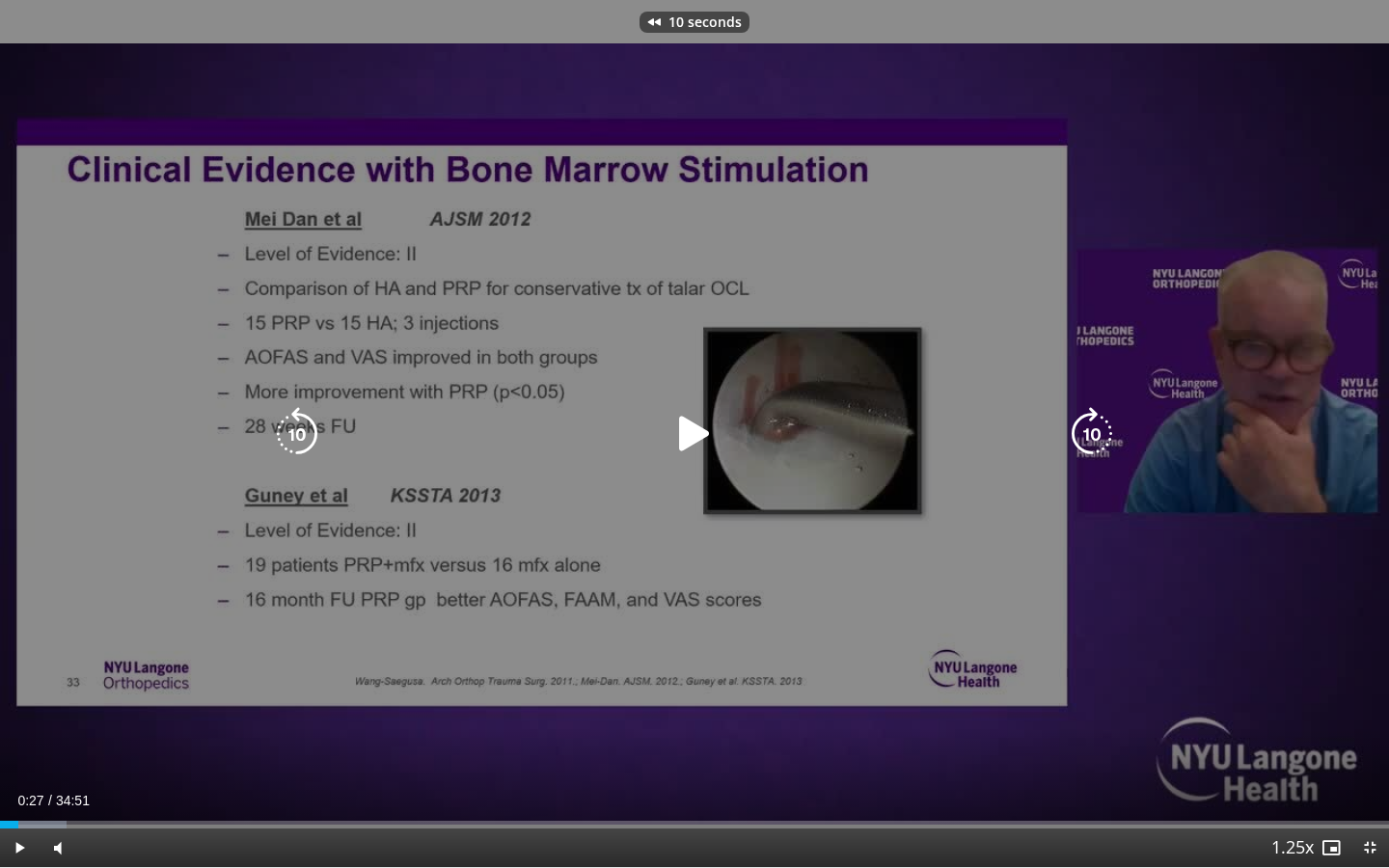 click at bounding box center [694, 434] 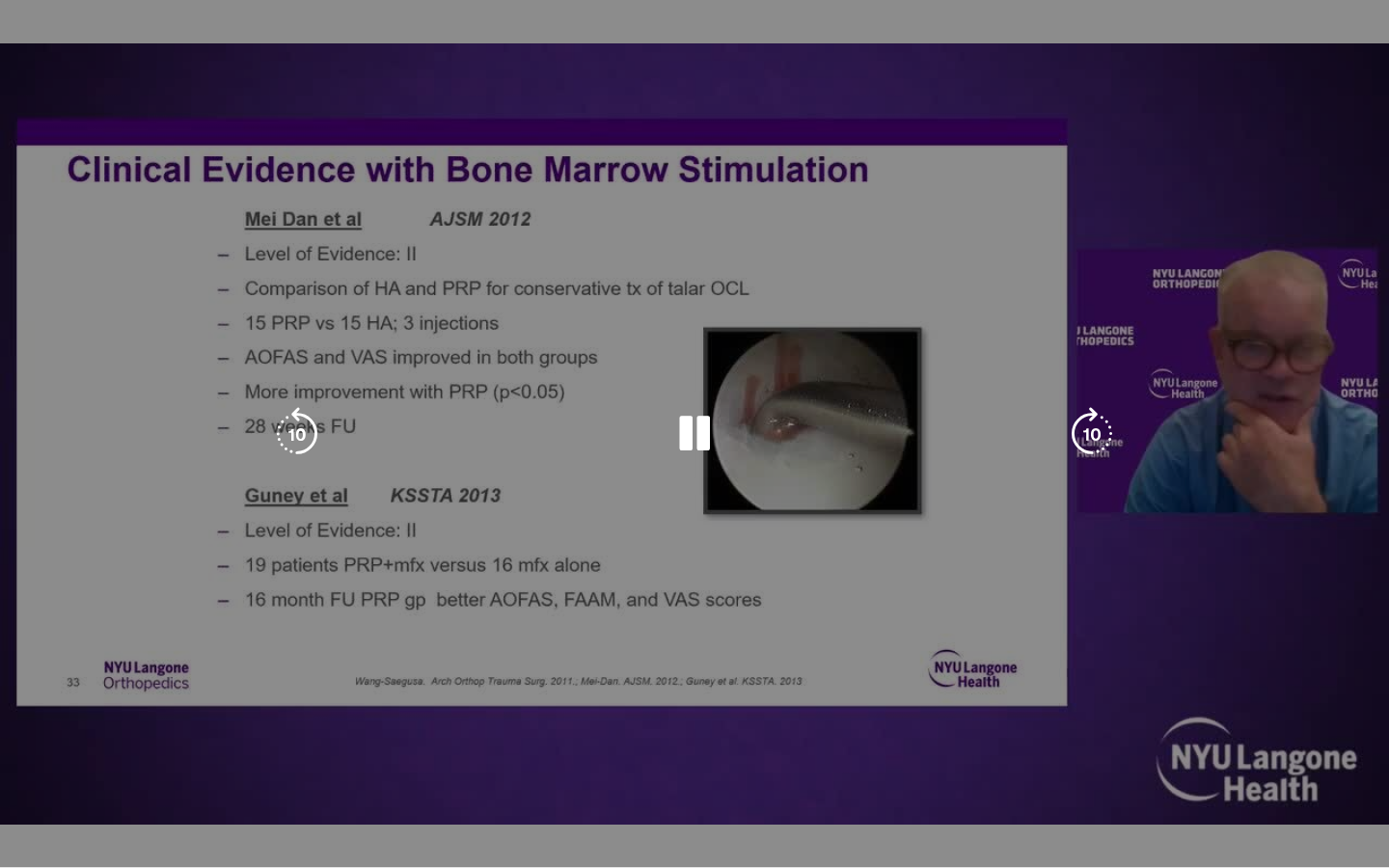 click at bounding box center (694, 434) 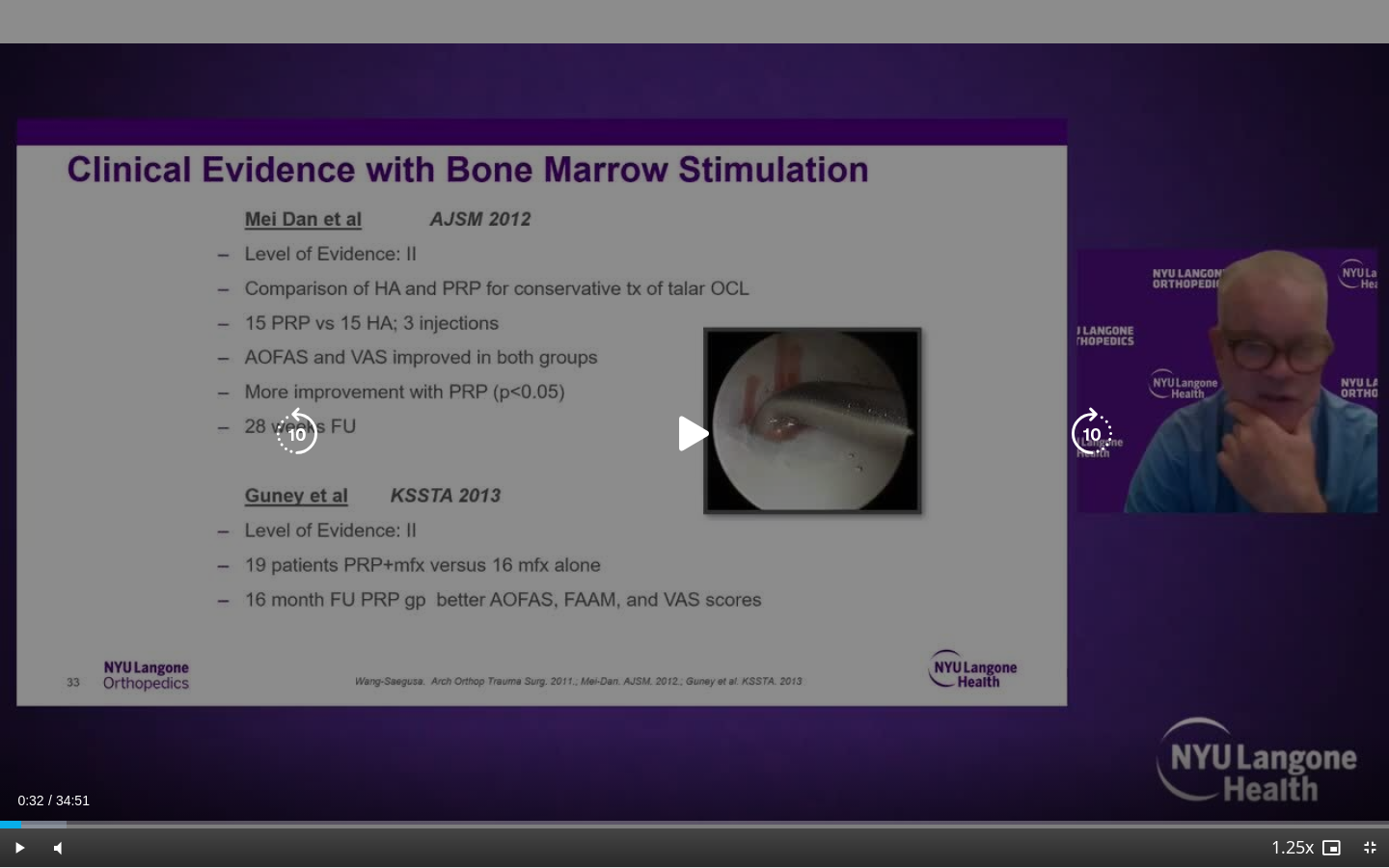 click at bounding box center (694, 434) 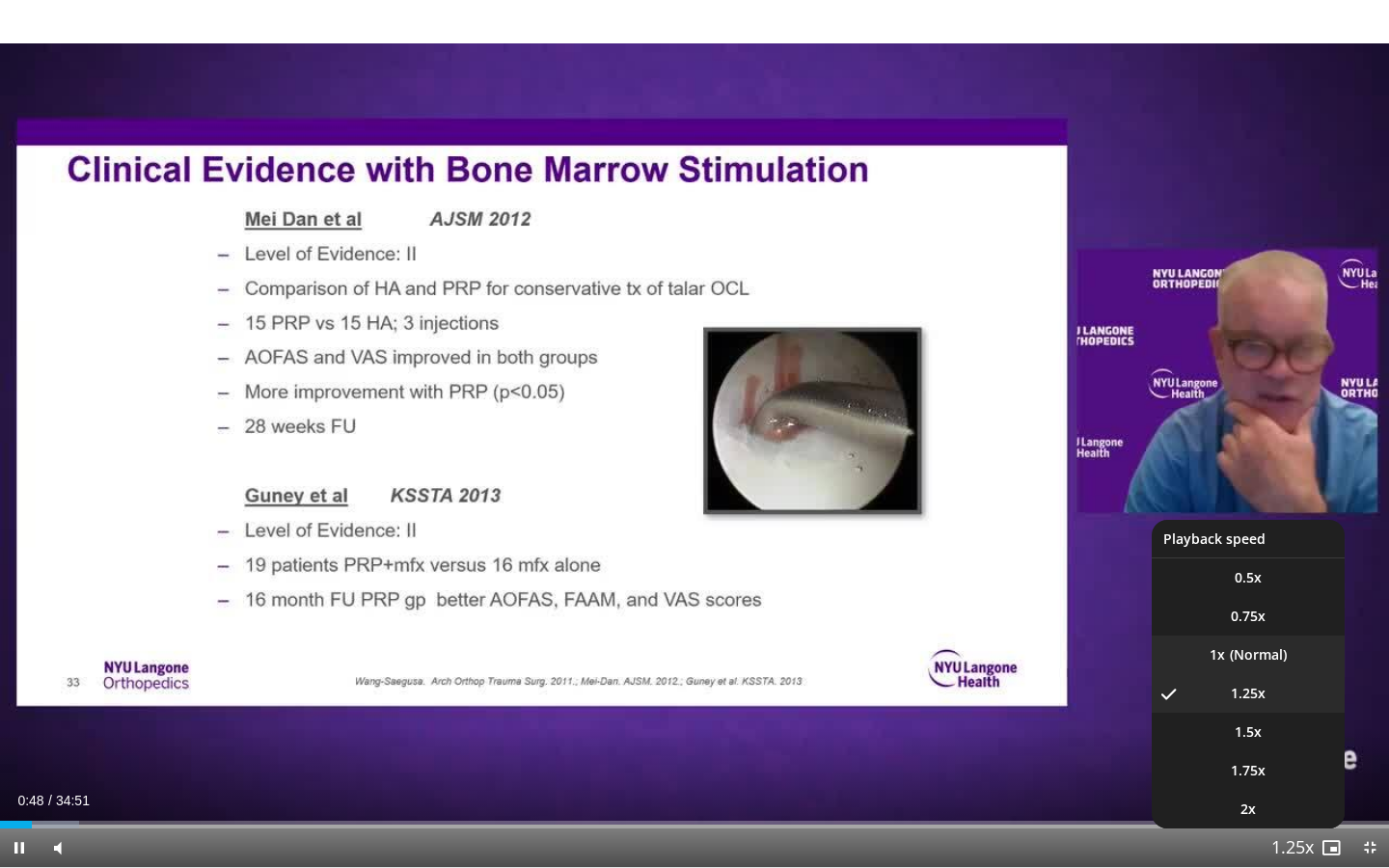 click on "1x" at bounding box center [1248, 655] 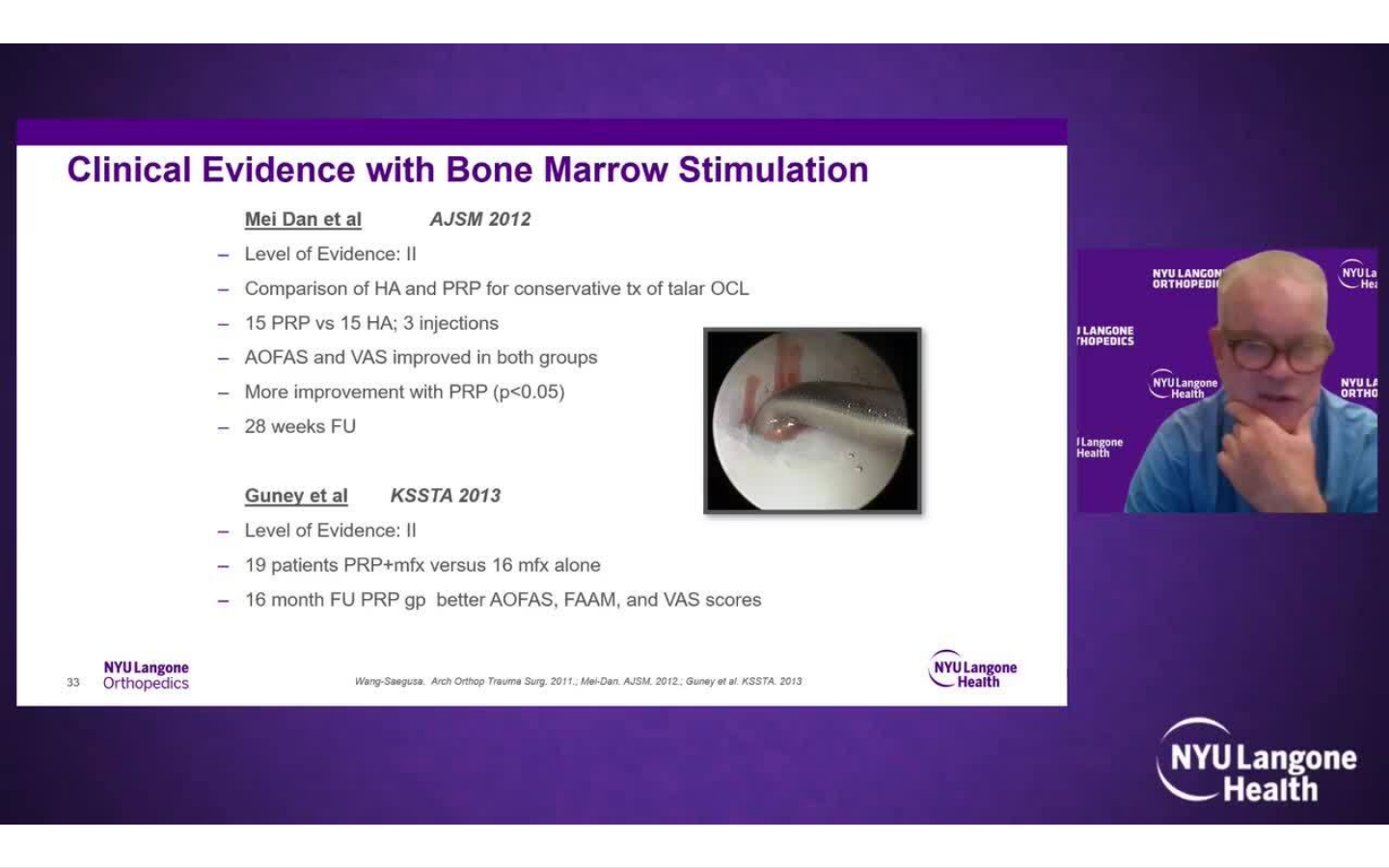 type 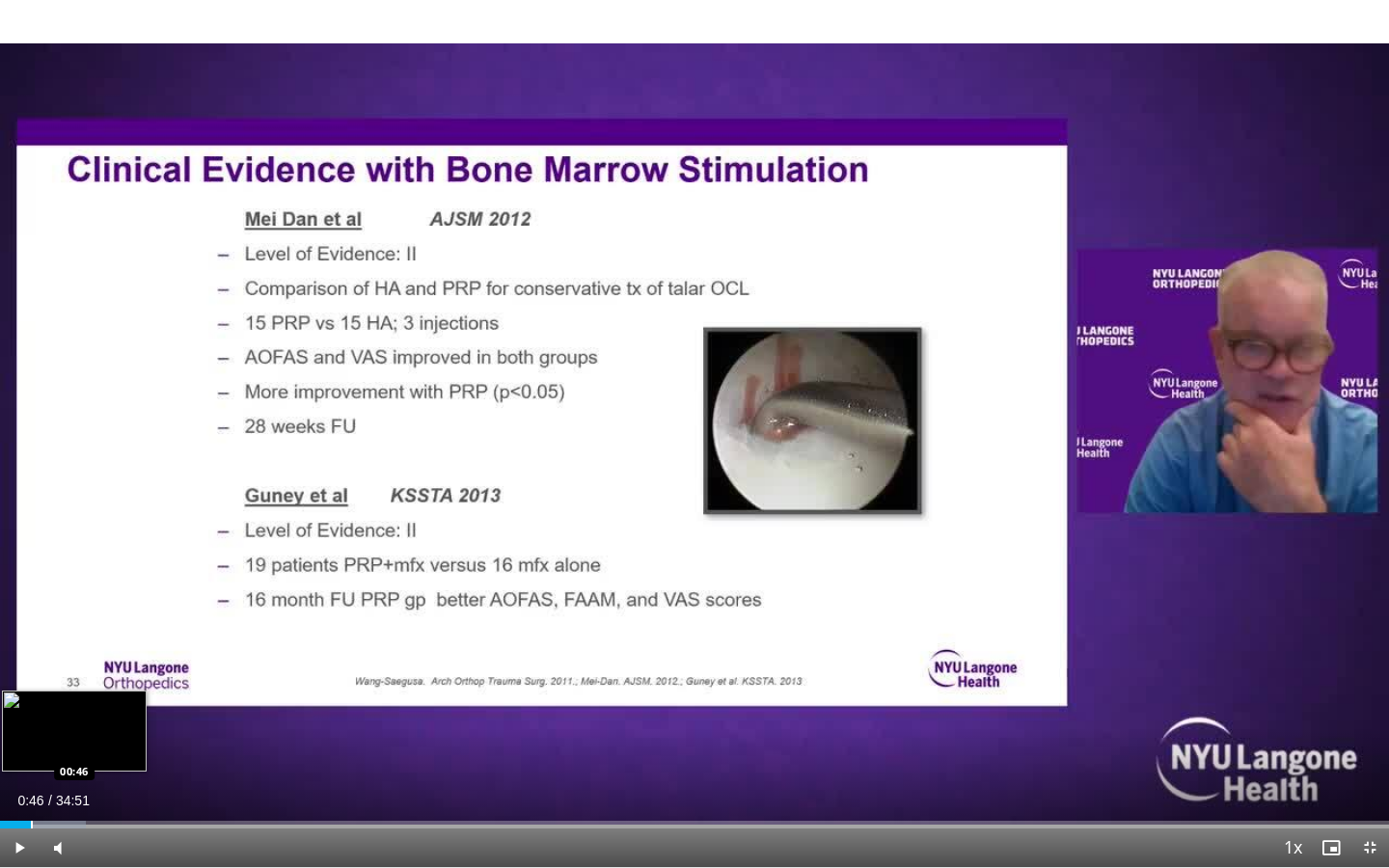 click at bounding box center (32, 825) 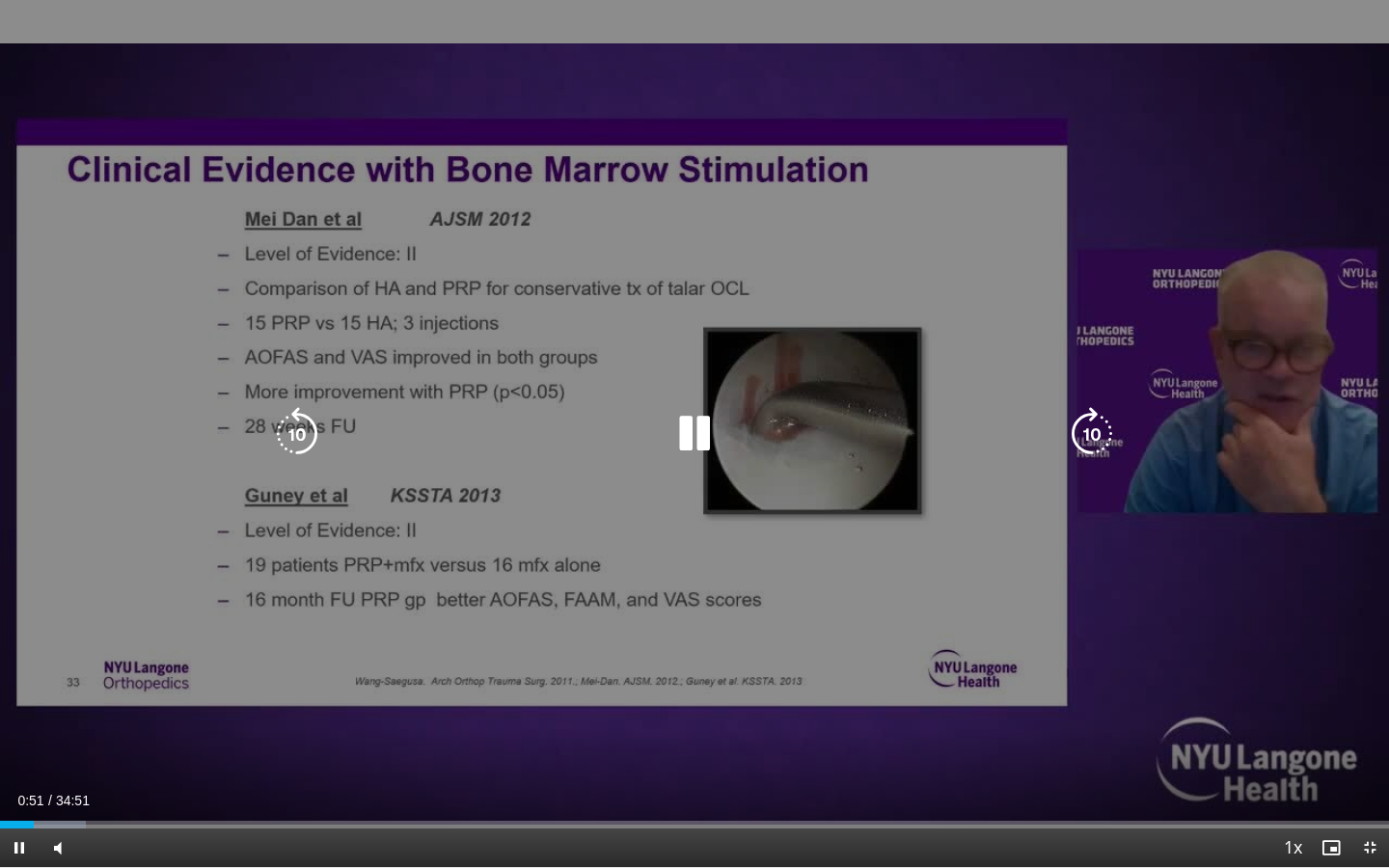 click on "10 seconds
Tap to unmute" at bounding box center (694, 433) 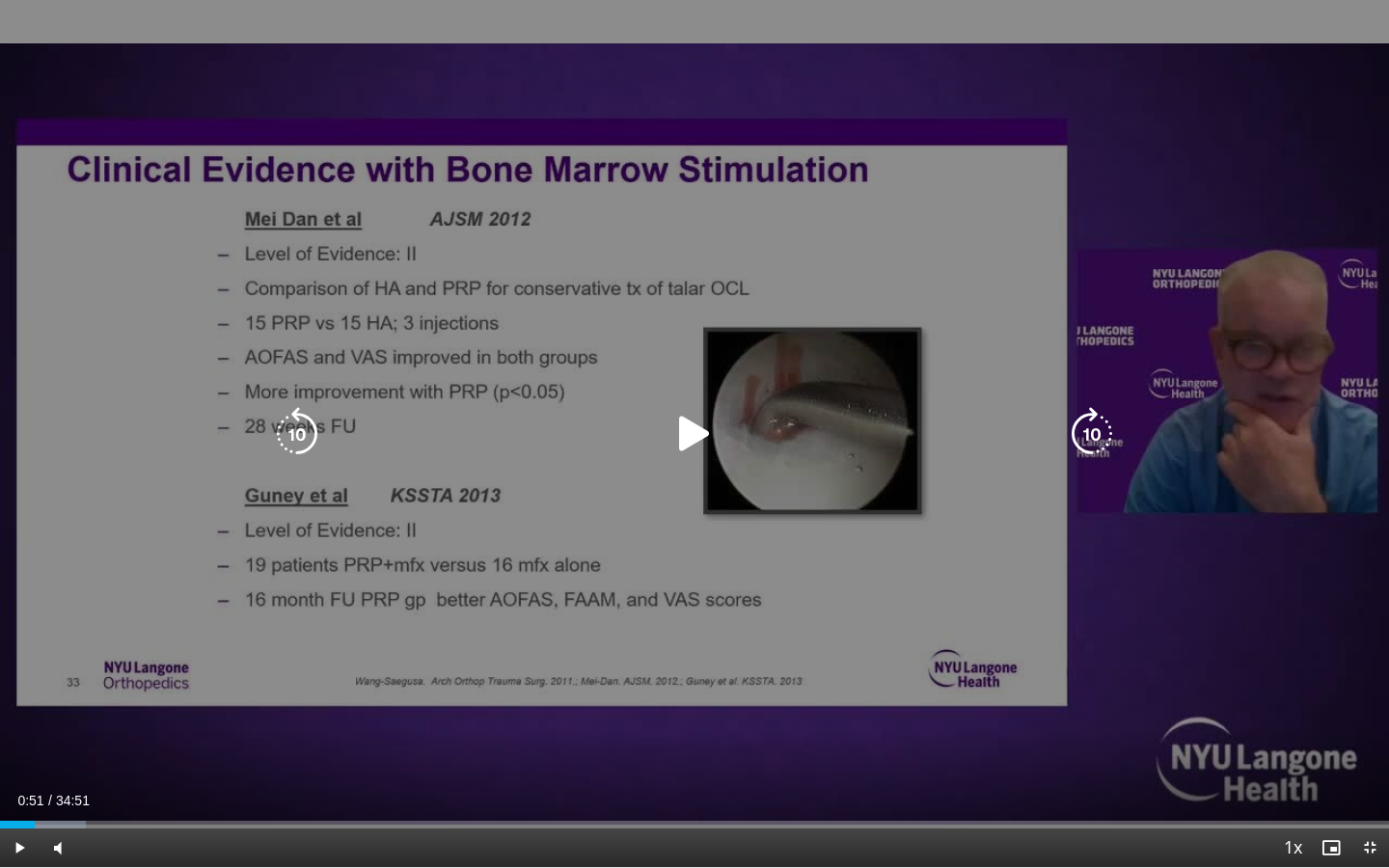 click on "10 seconds
Tap to unmute" at bounding box center (694, 433) 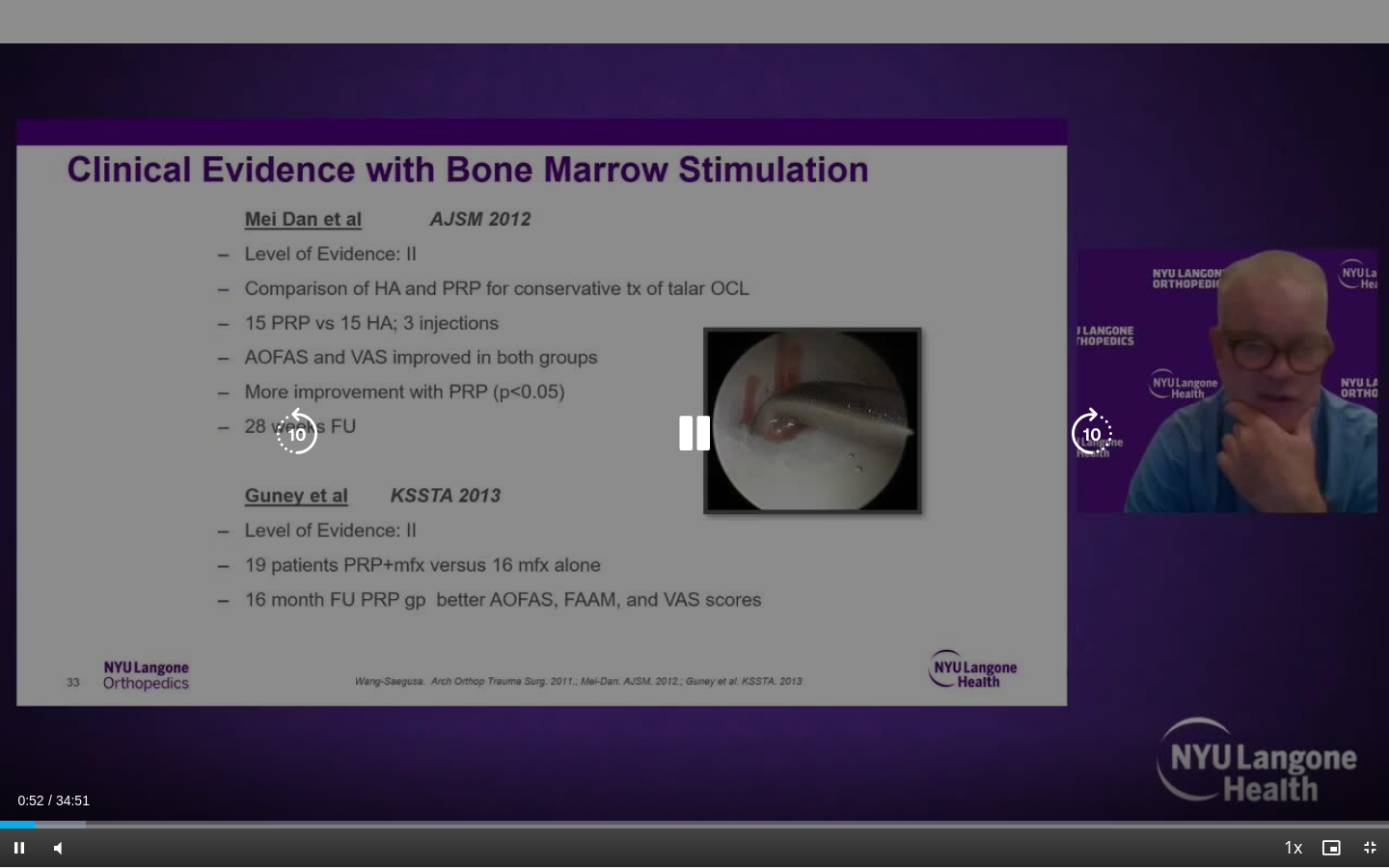 click on "10 seconds
Tap to unmute" at bounding box center (694, 433) 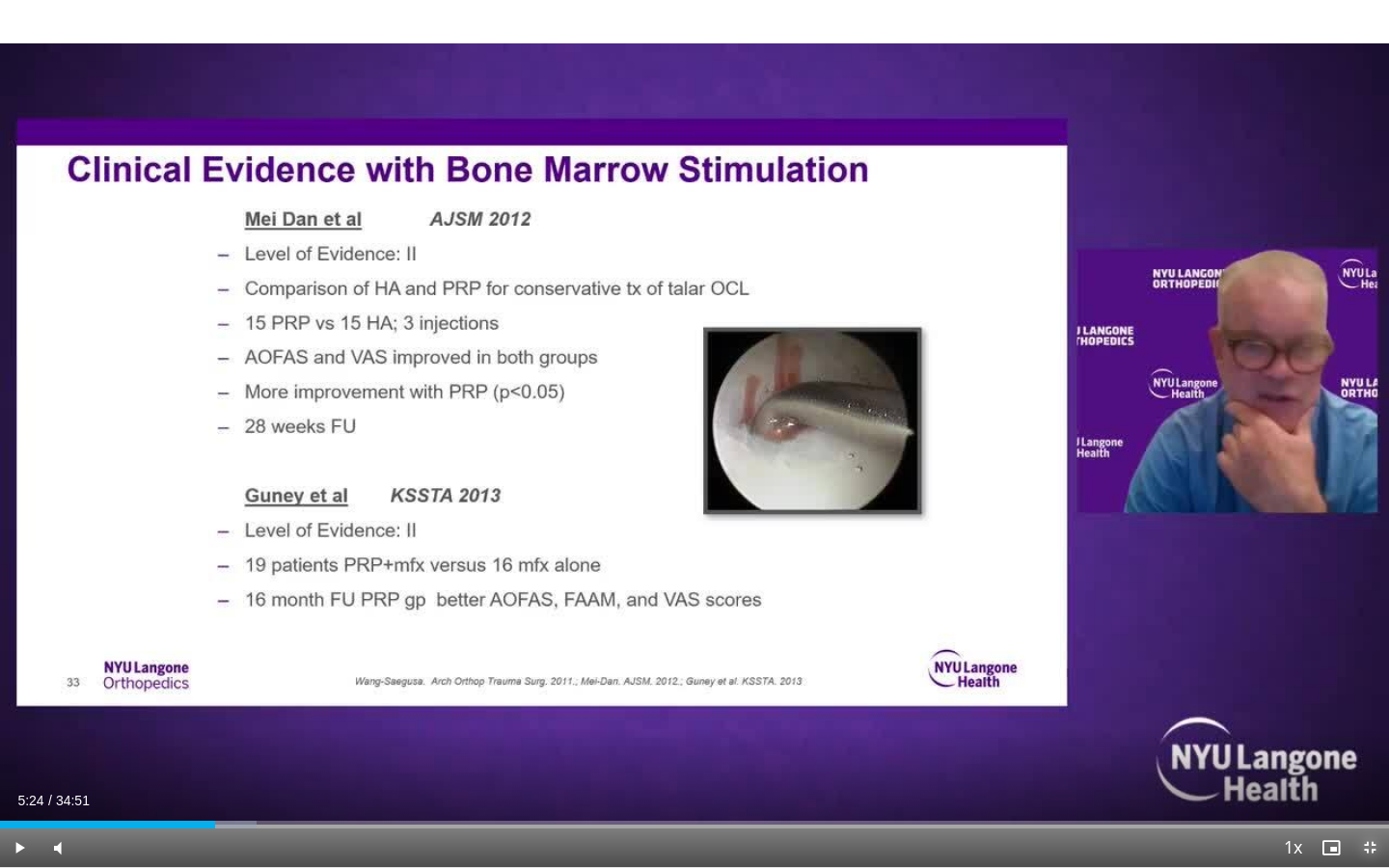 click at bounding box center (1370, 848) 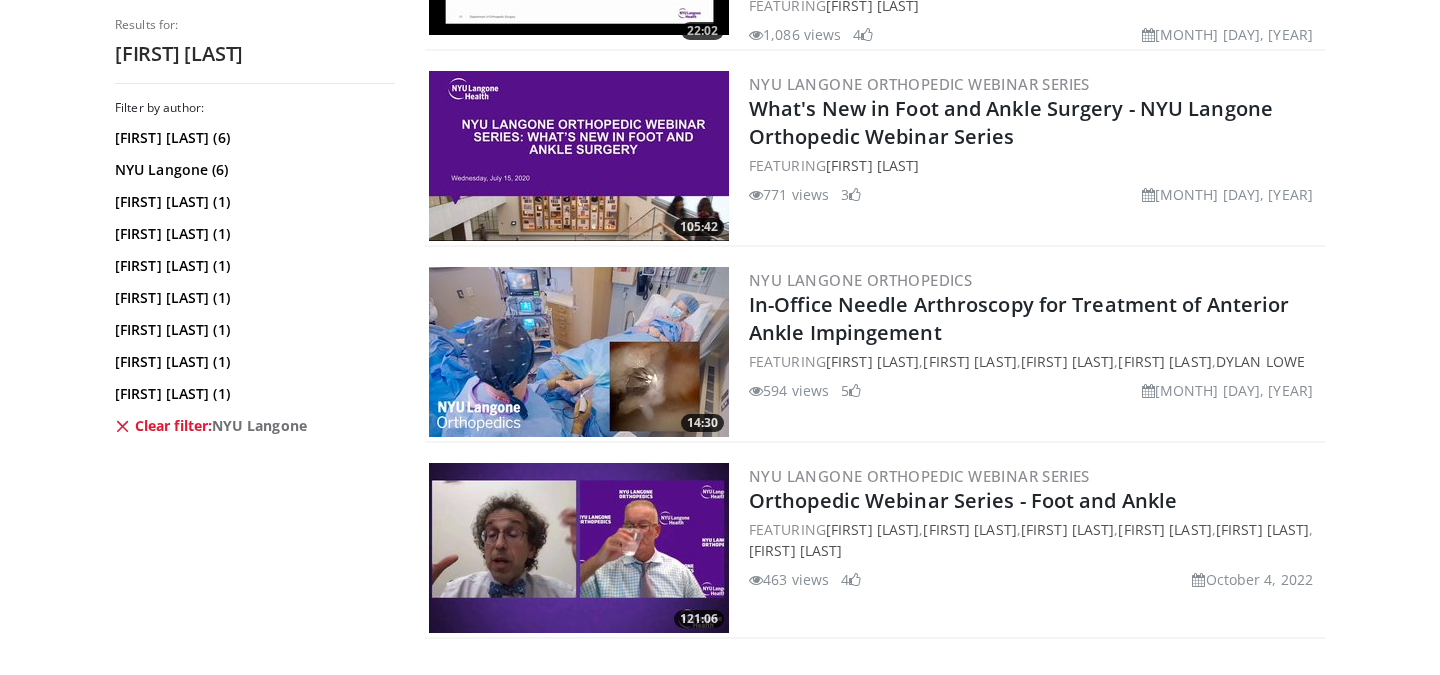 scroll, scrollTop: 762, scrollLeft: 0, axis: vertical 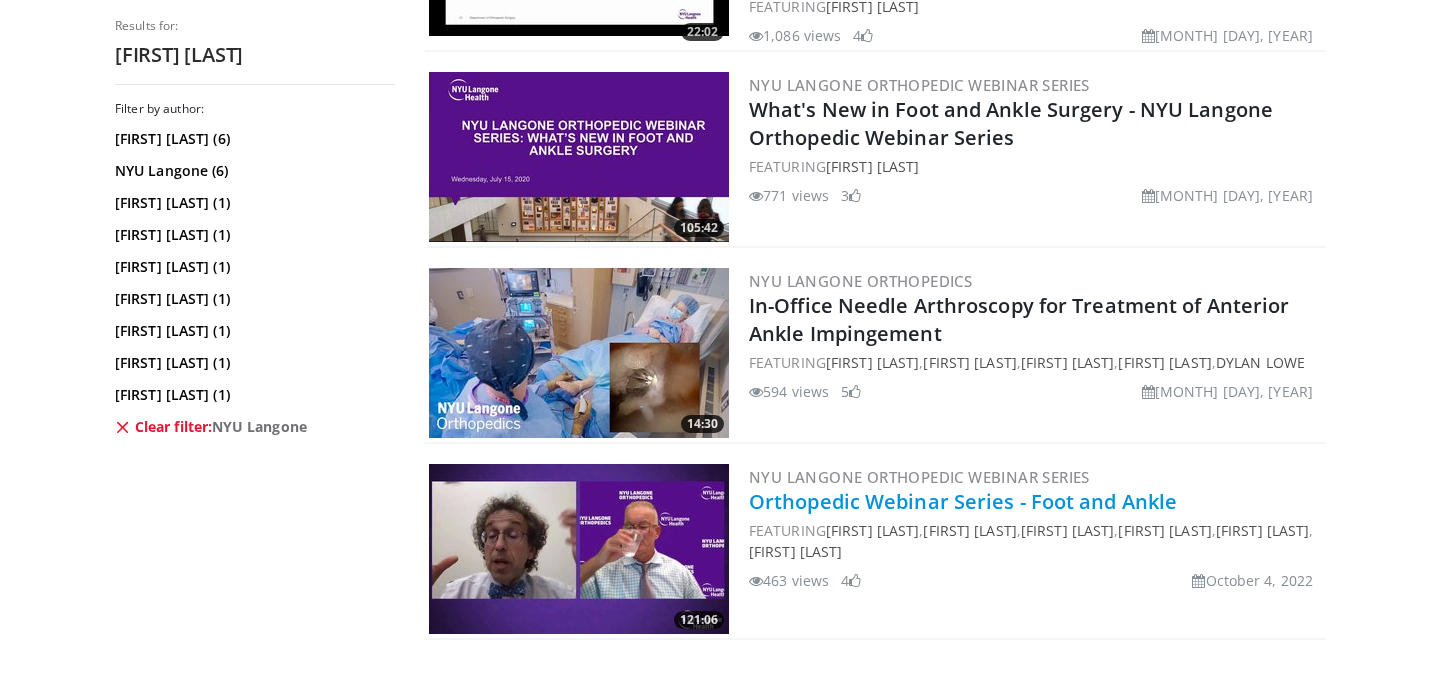 click on "Orthopedic Webinar Series - Foot and Ankle" at bounding box center (963, 501) 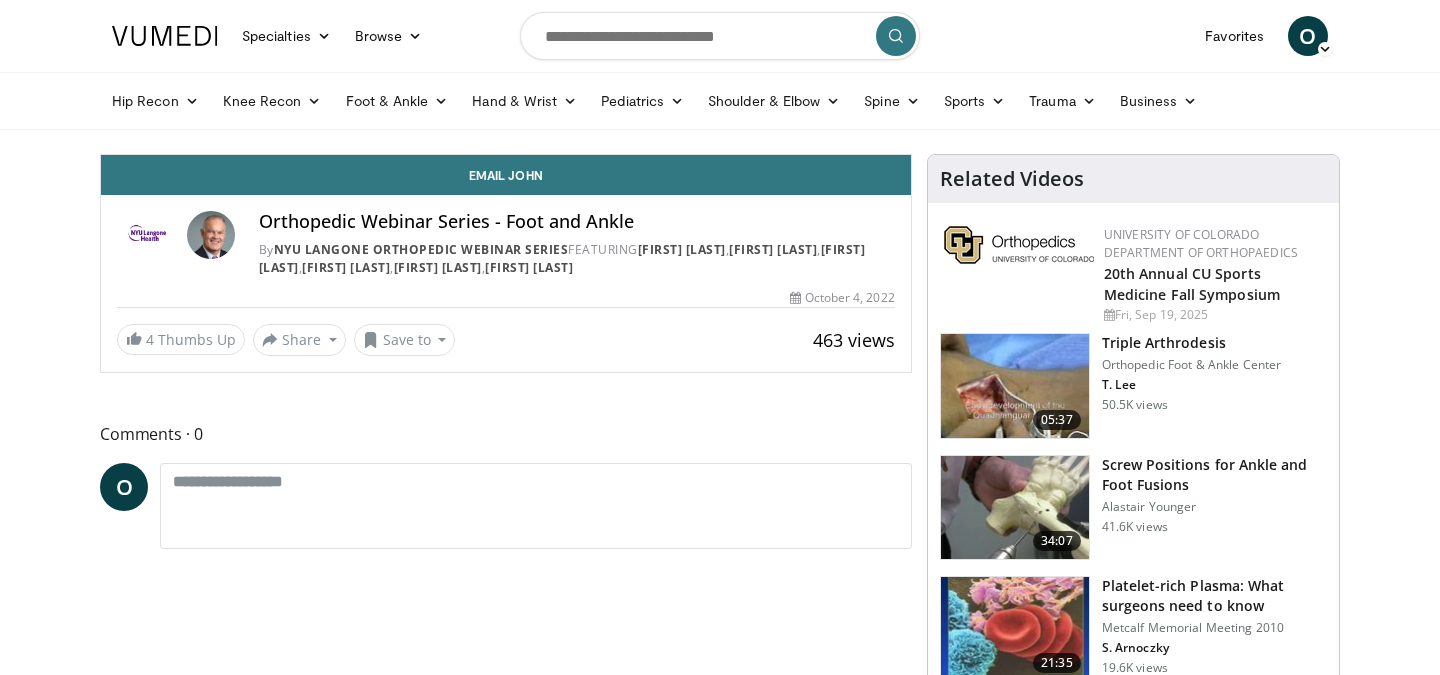 scroll, scrollTop: 0, scrollLeft: 0, axis: both 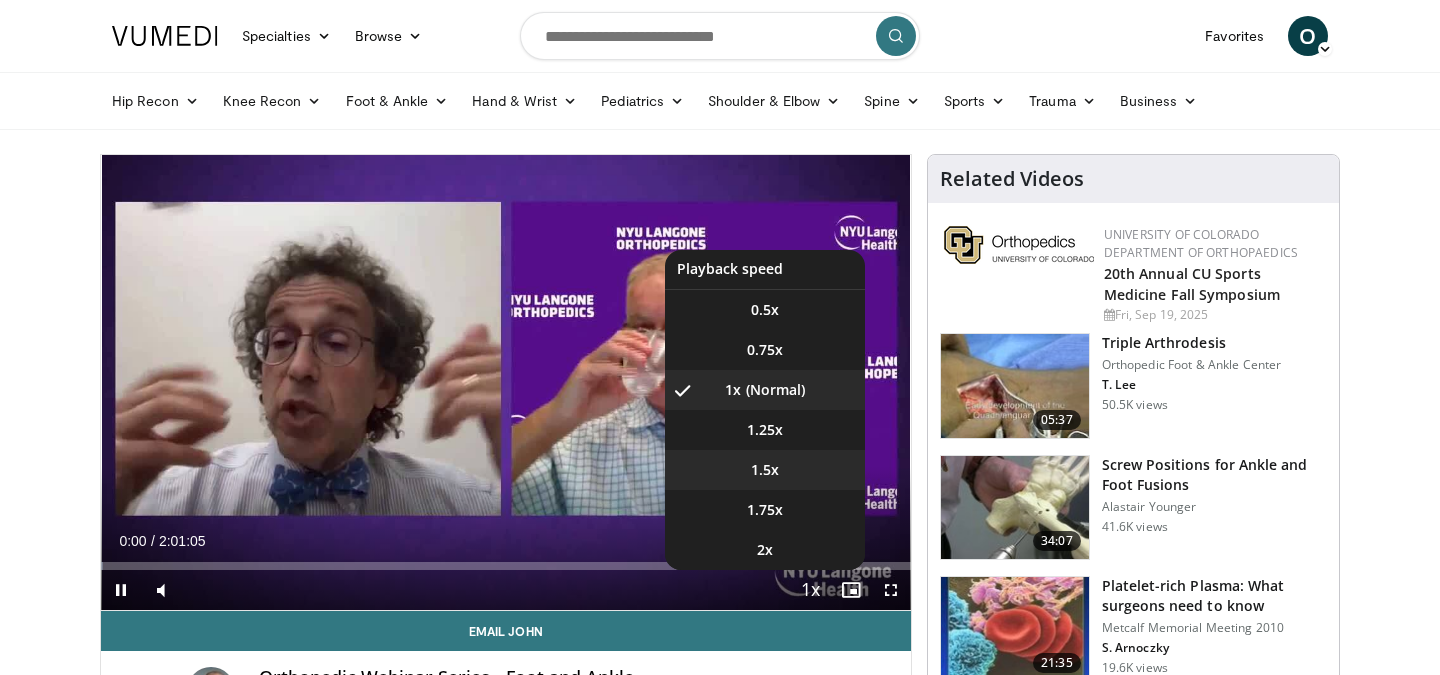 click on "1.5x" at bounding box center [765, 470] 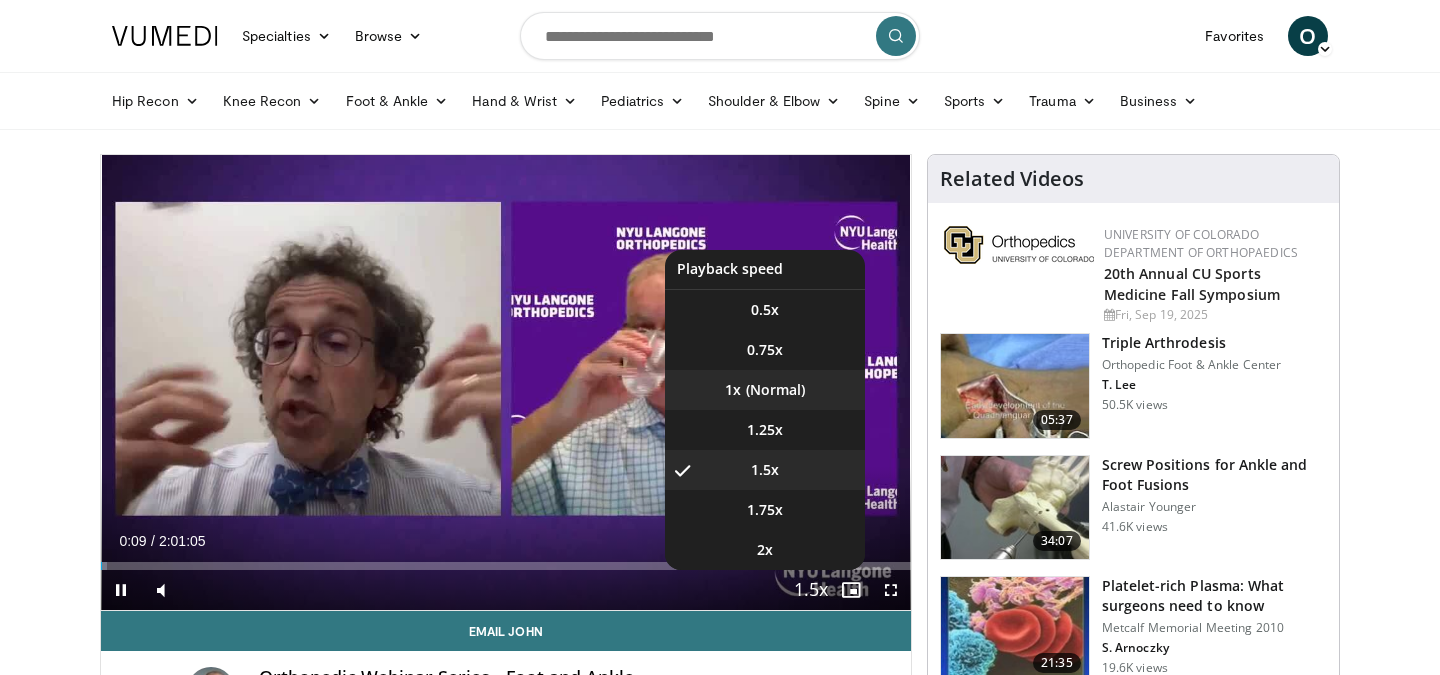 click on "1x" at bounding box center (765, 390) 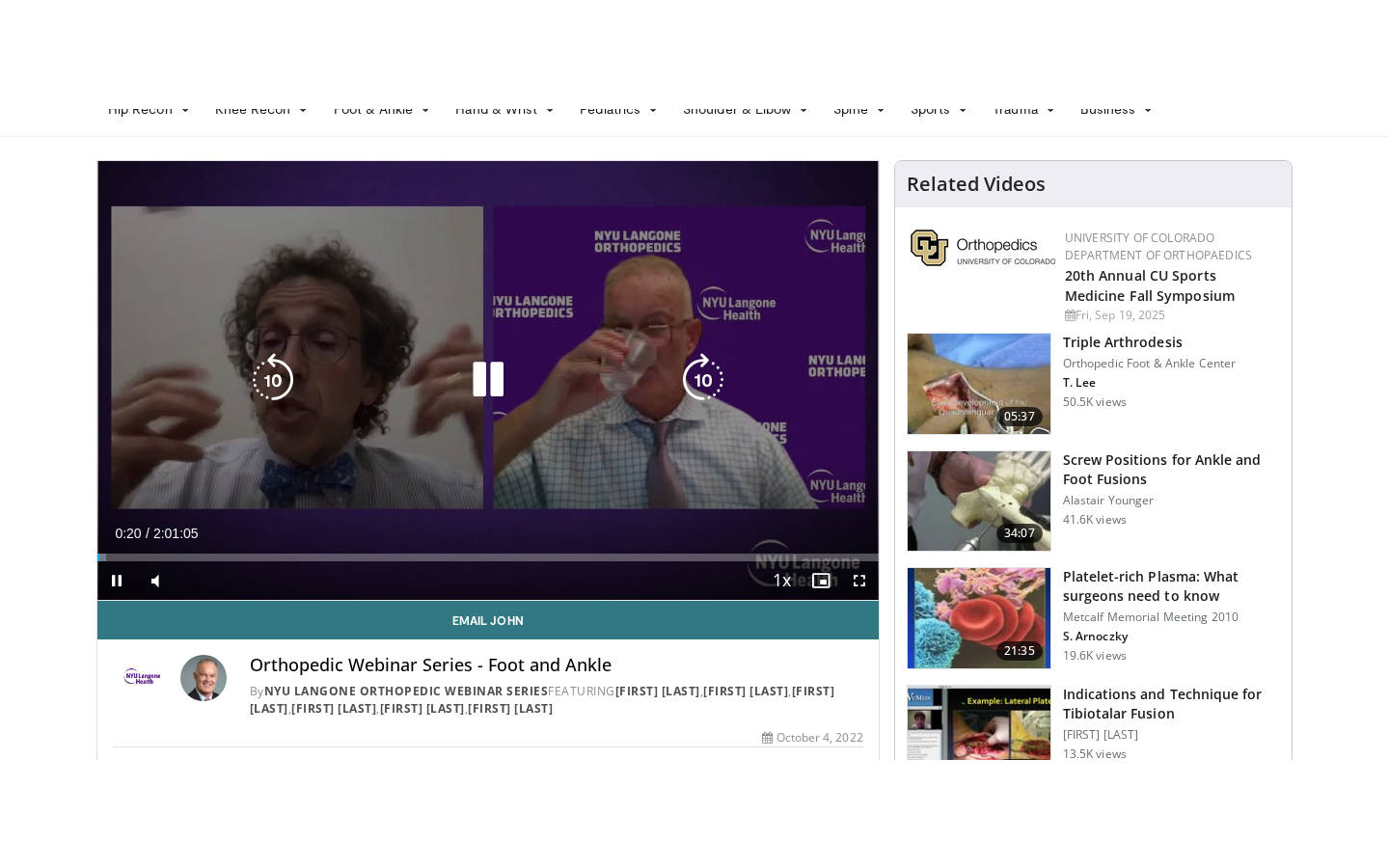 scroll, scrollTop: 100, scrollLeft: 0, axis: vertical 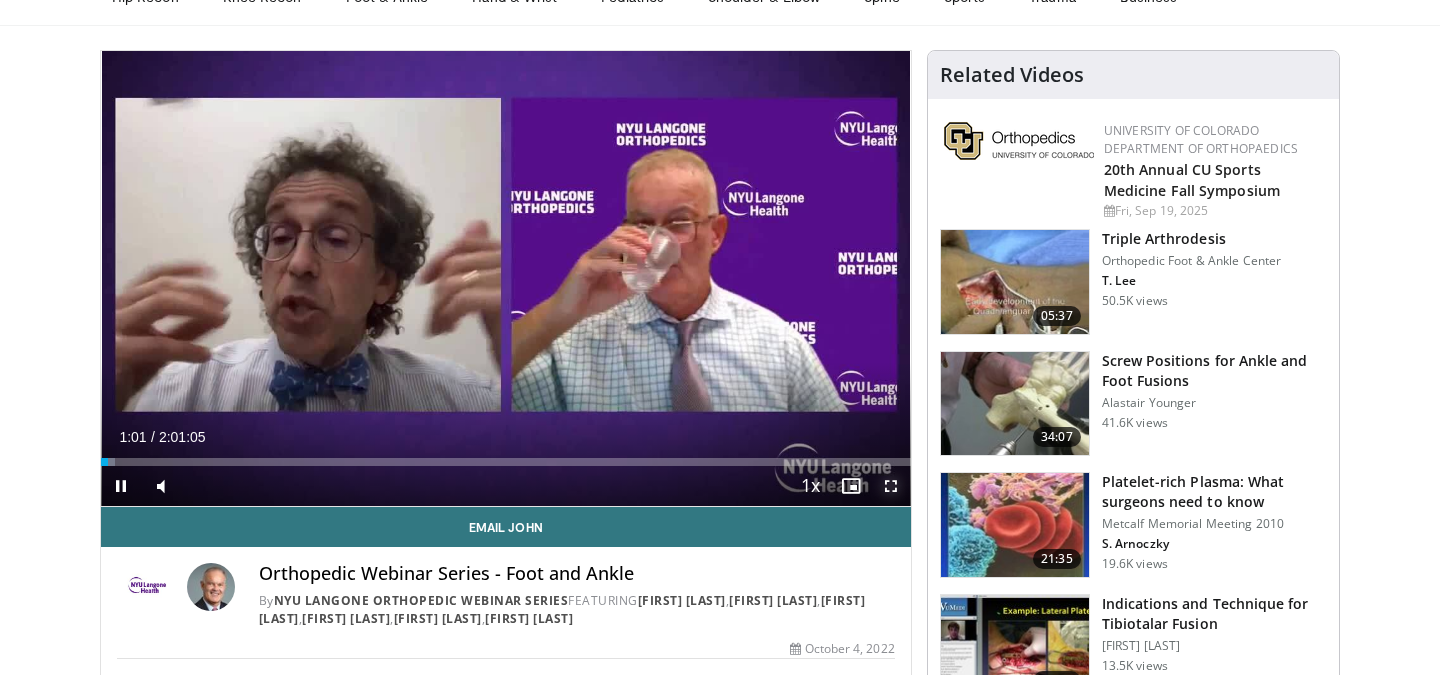 click at bounding box center (891, 486) 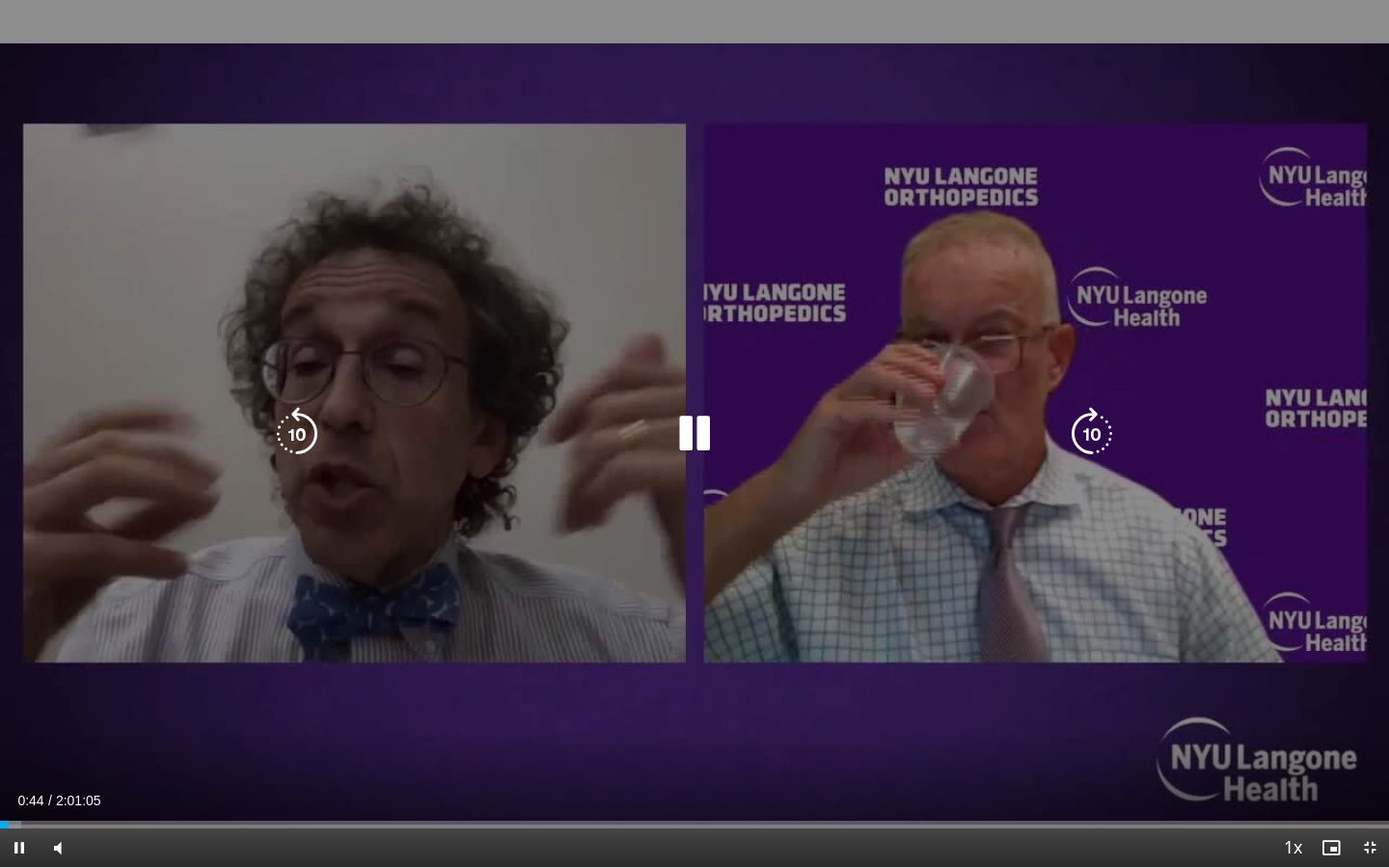 click on "20 seconds
Tap to unmute" at bounding box center [694, 433] 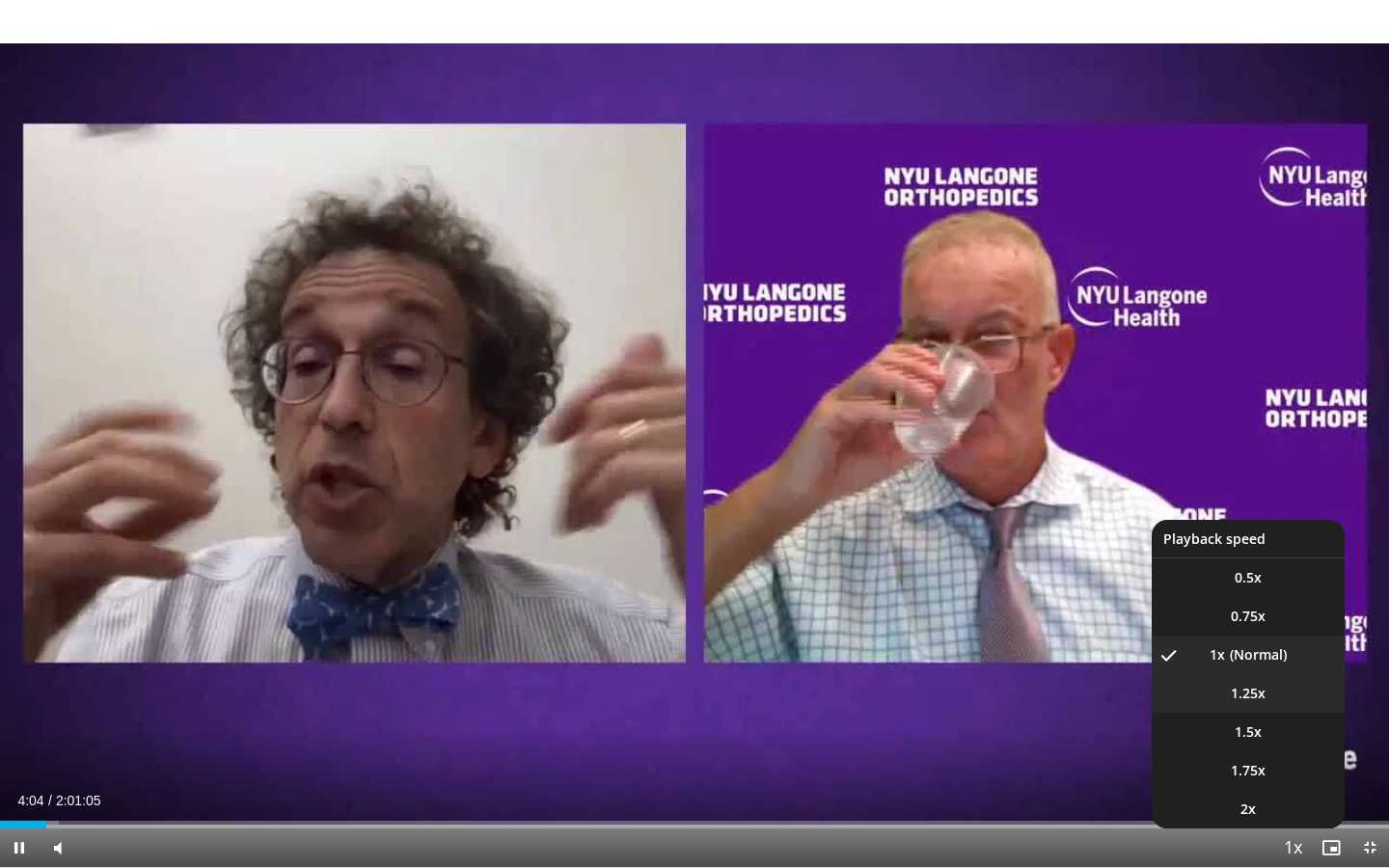 click on "1.25x" at bounding box center [1248, 693] 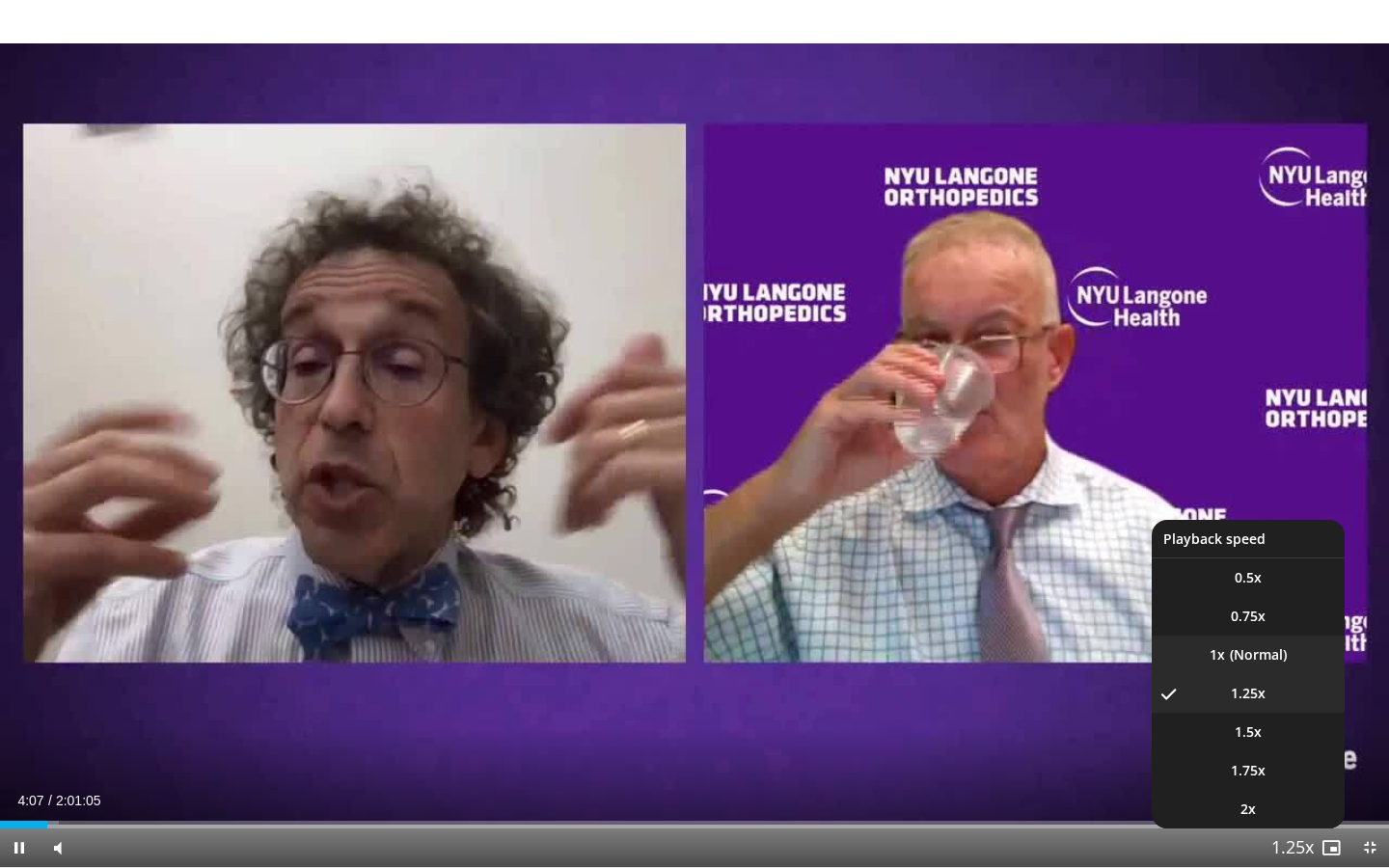 click on "1x" at bounding box center [1248, 655] 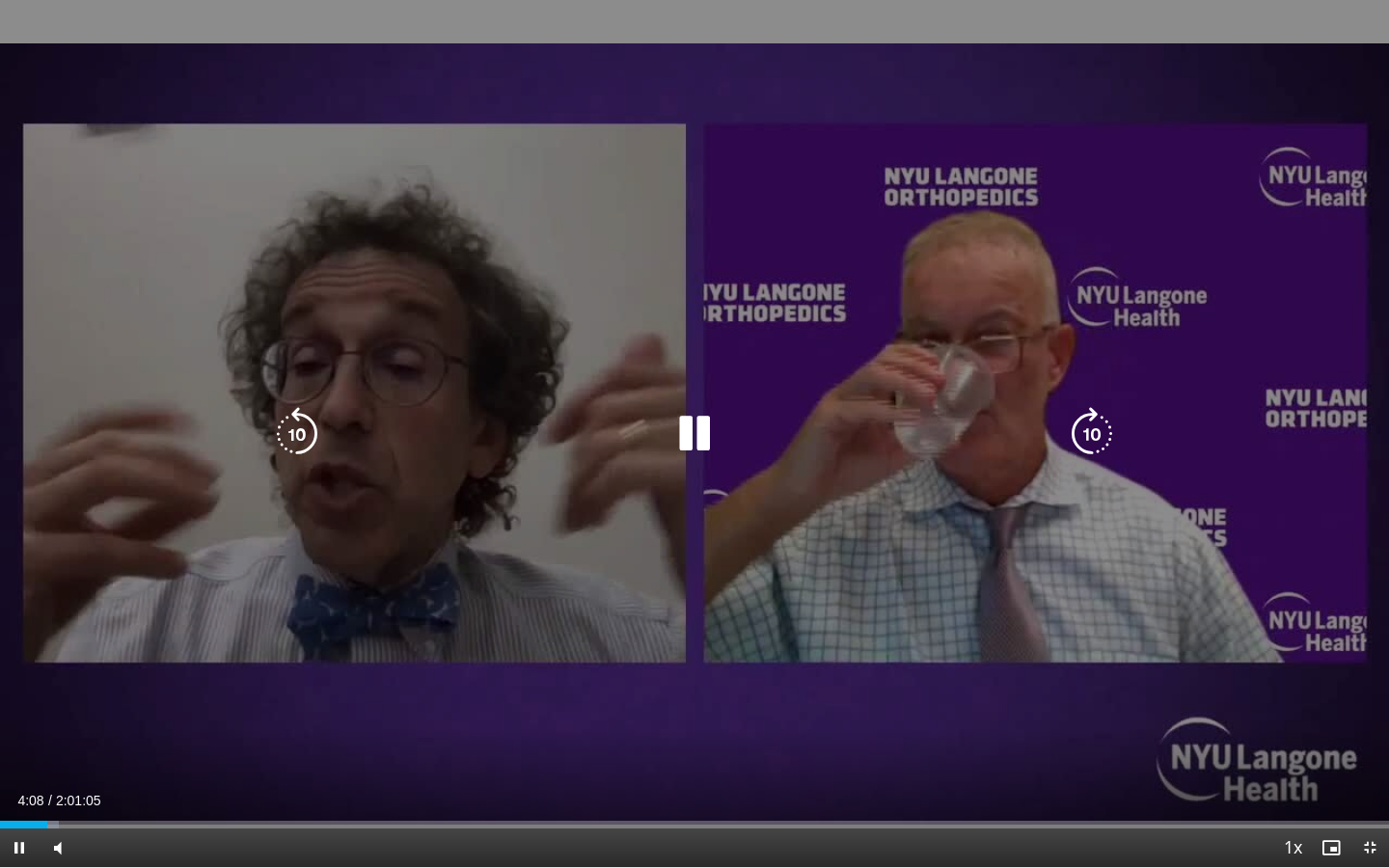 type 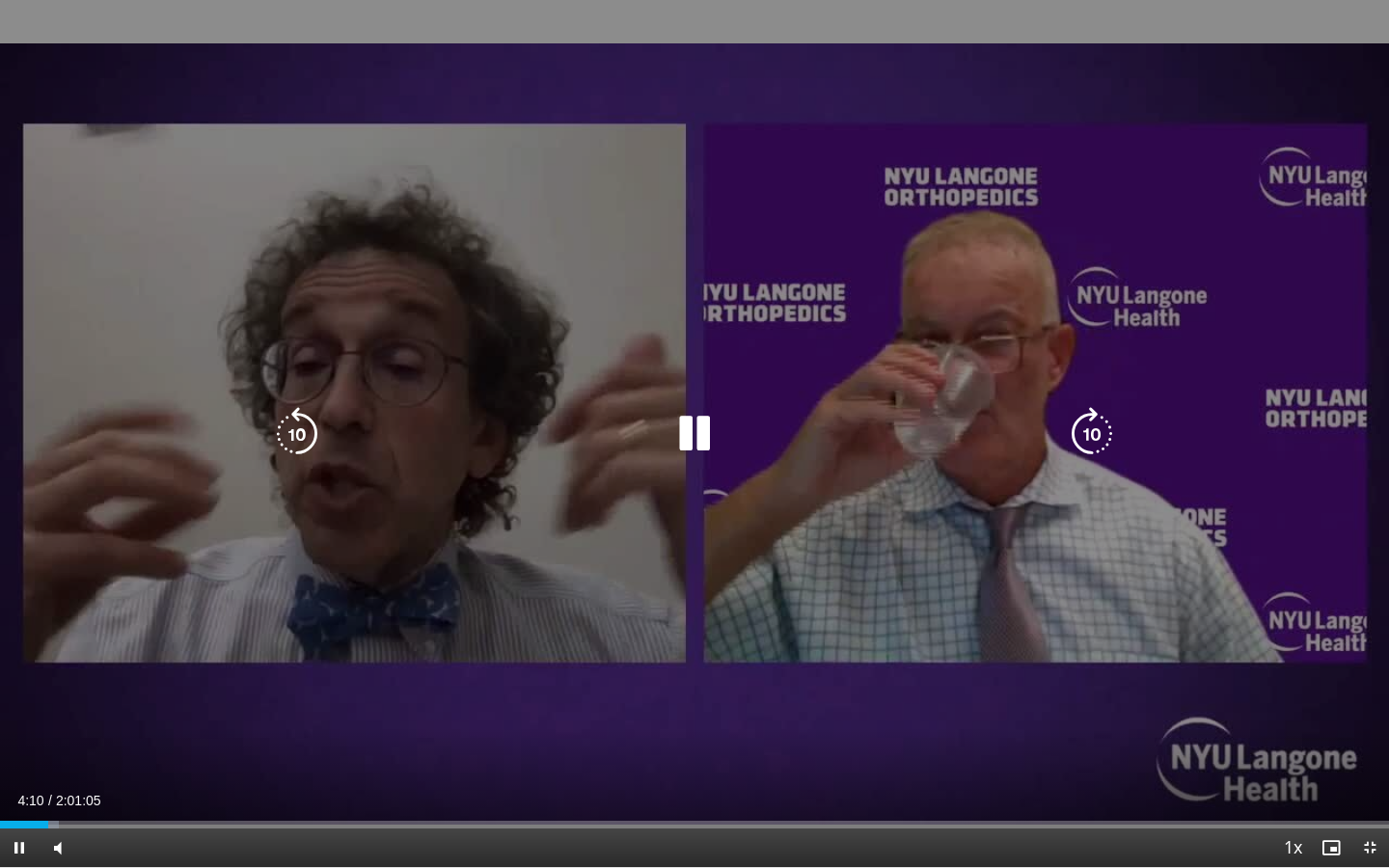click on "20 seconds
Tap to unmute" at bounding box center [694, 433] 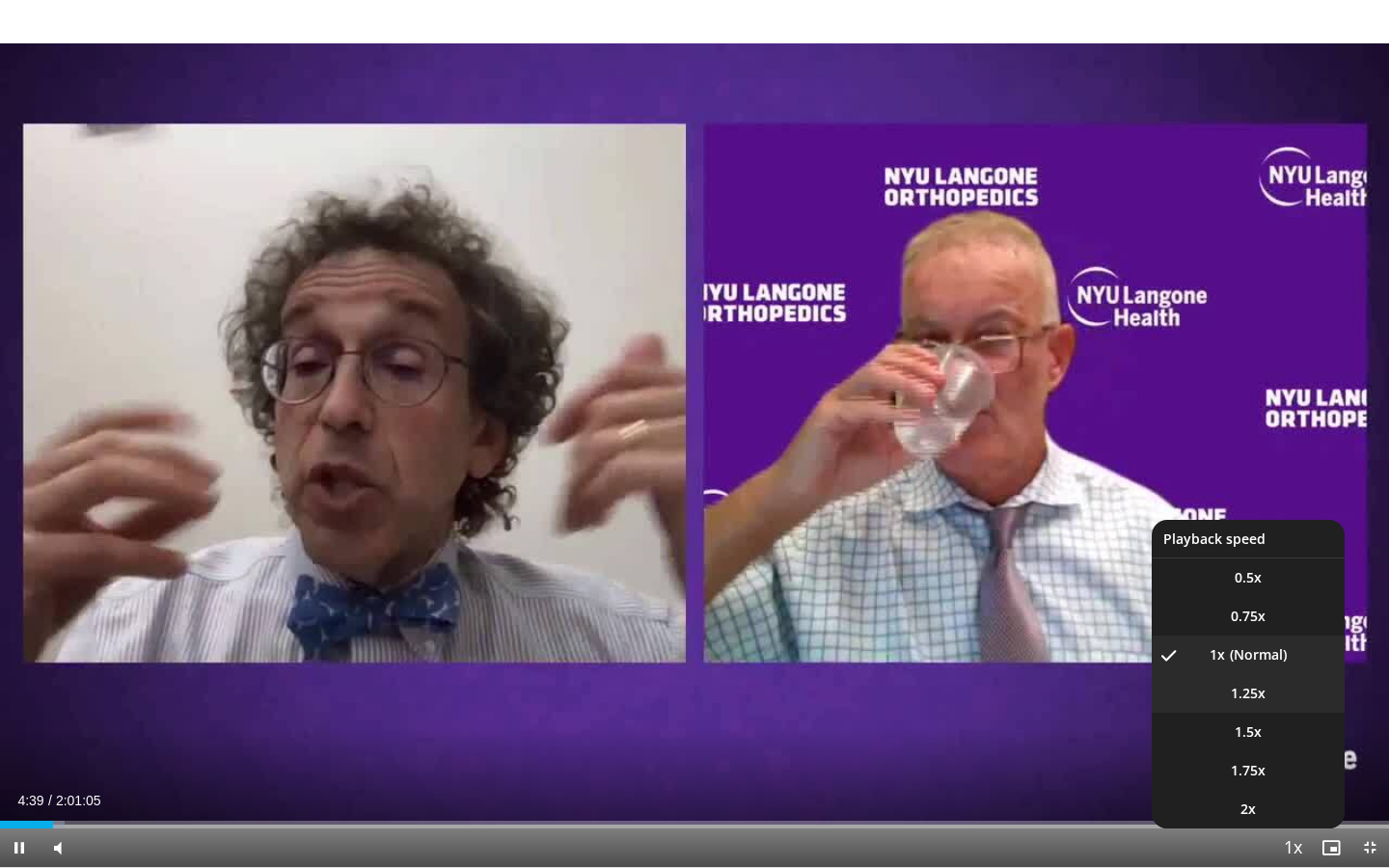 click on "1.25x" at bounding box center (1248, 693) 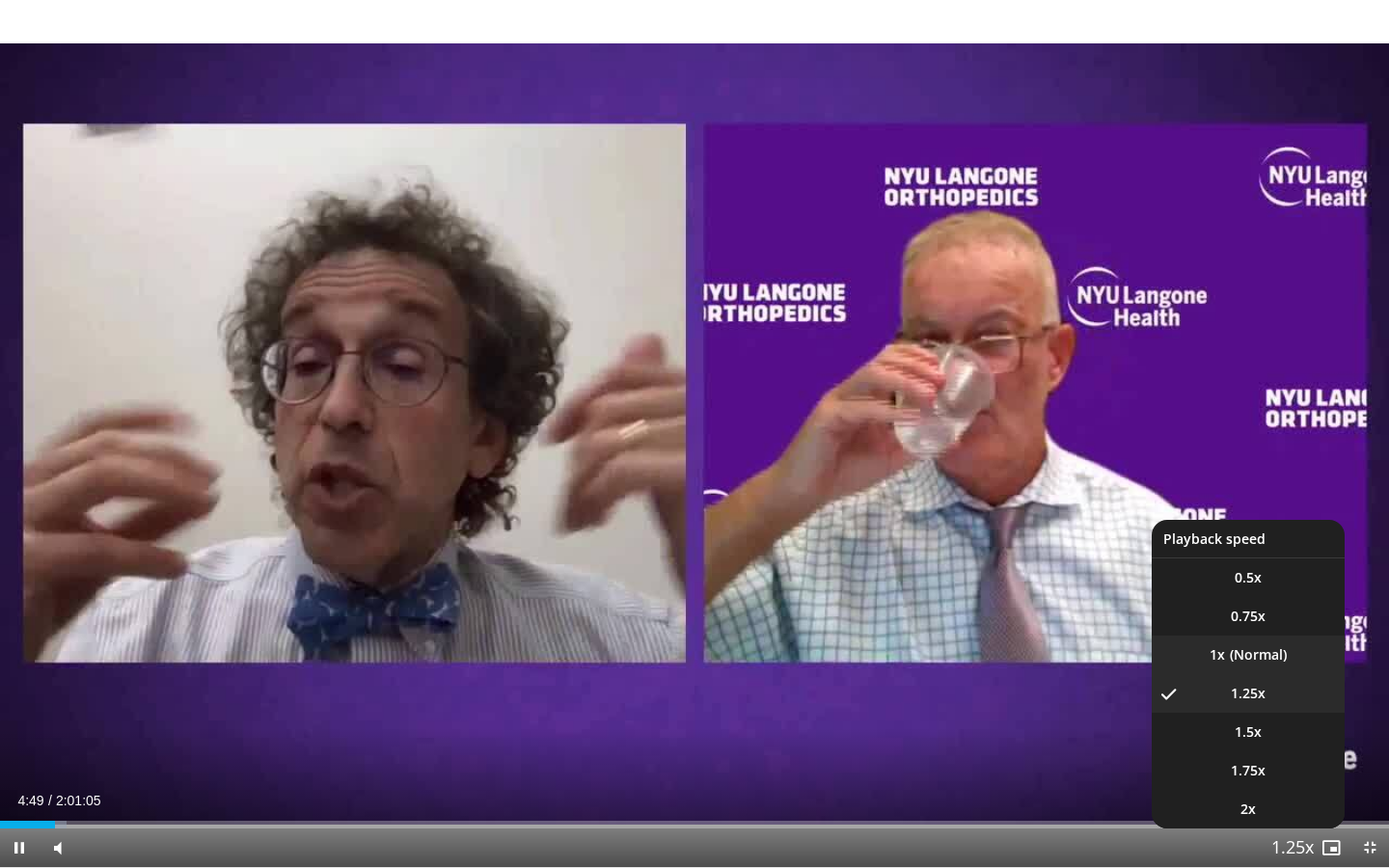 click on "1x" at bounding box center [1248, 655] 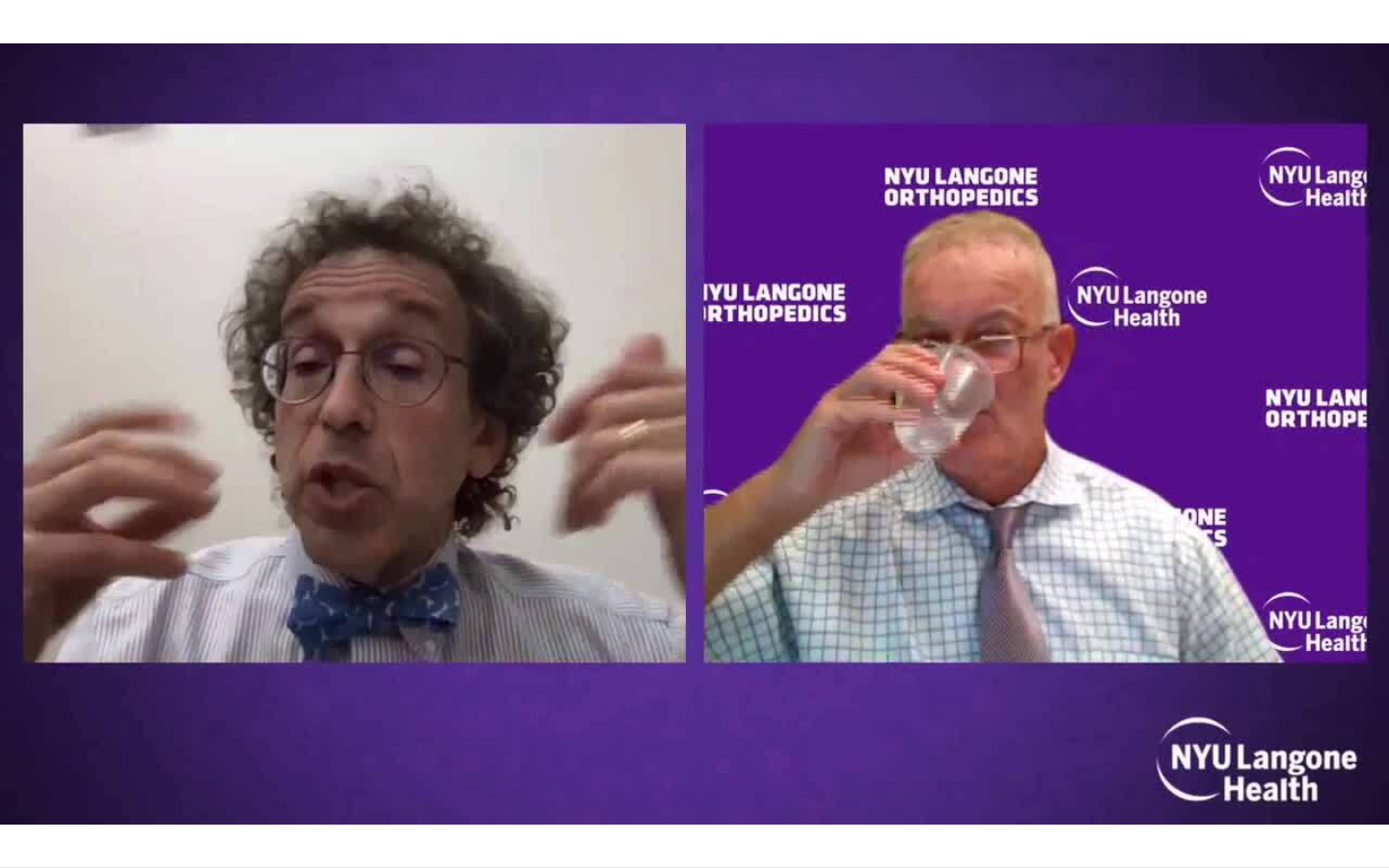 click on "Playback Rate" at bounding box center [1293, 848] 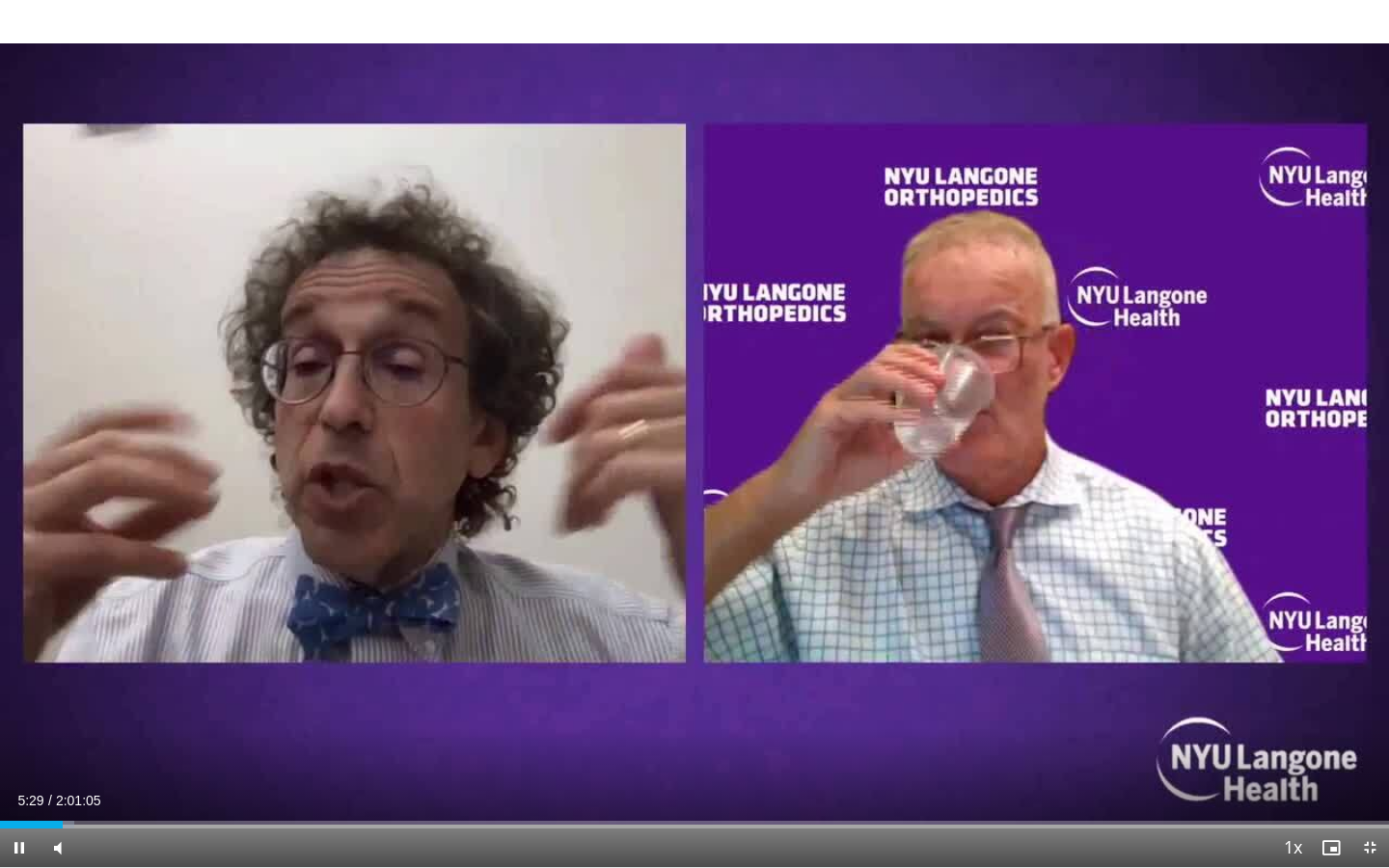 click on "Playback Rate" at bounding box center [1293, 848] 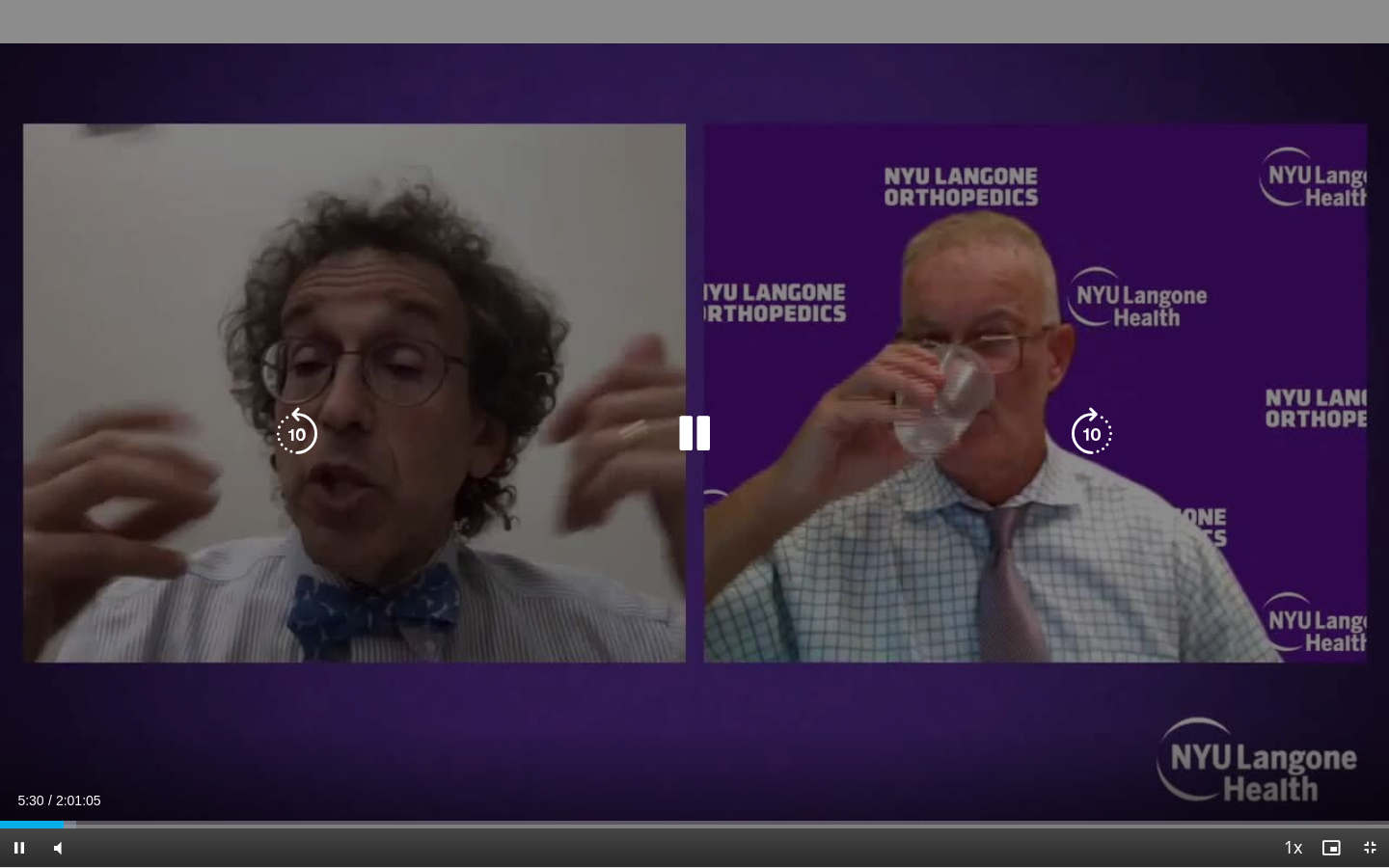 click on "10 seconds
Tap to unmute" at bounding box center [694, 433] 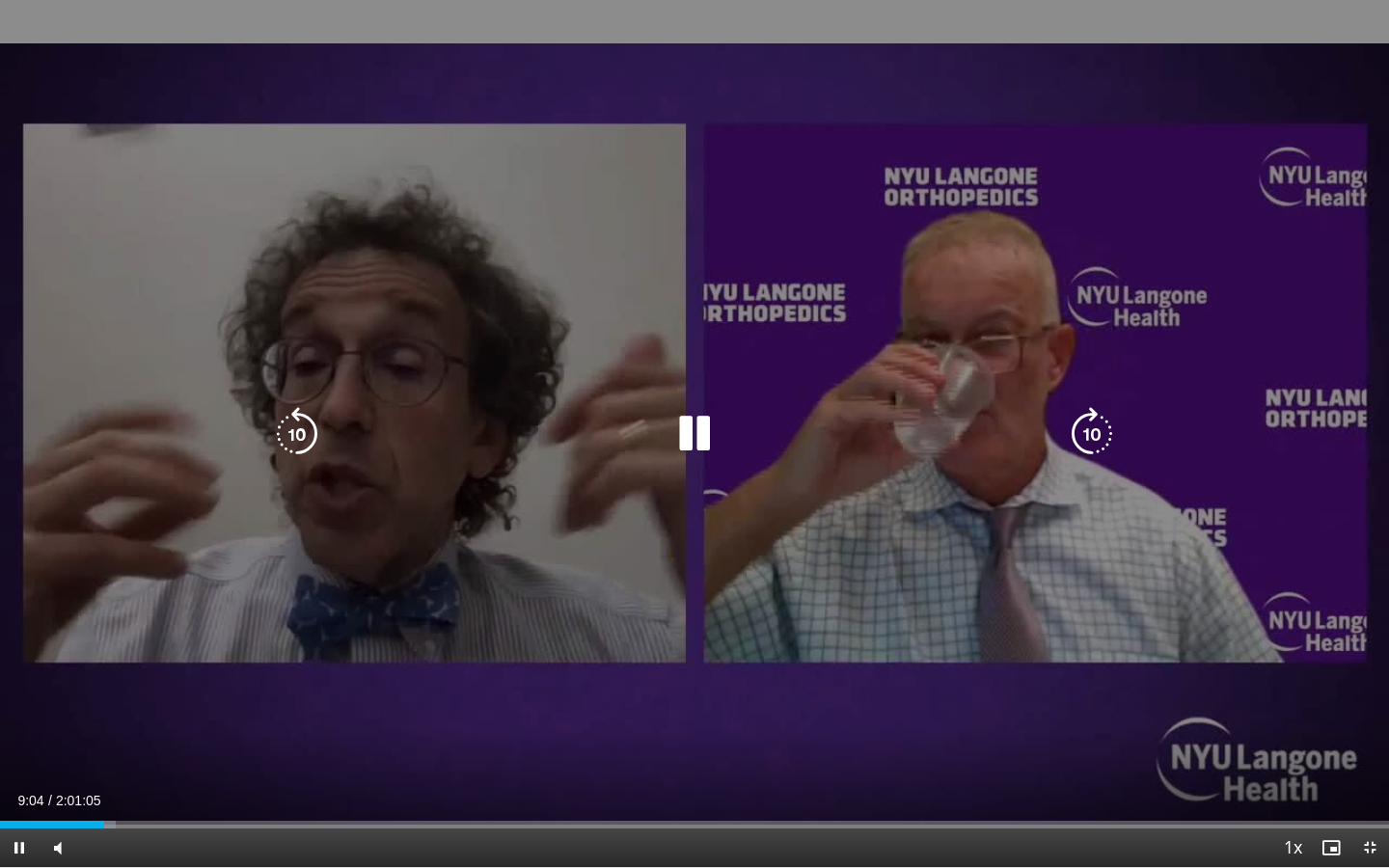 click at bounding box center (694, 434) 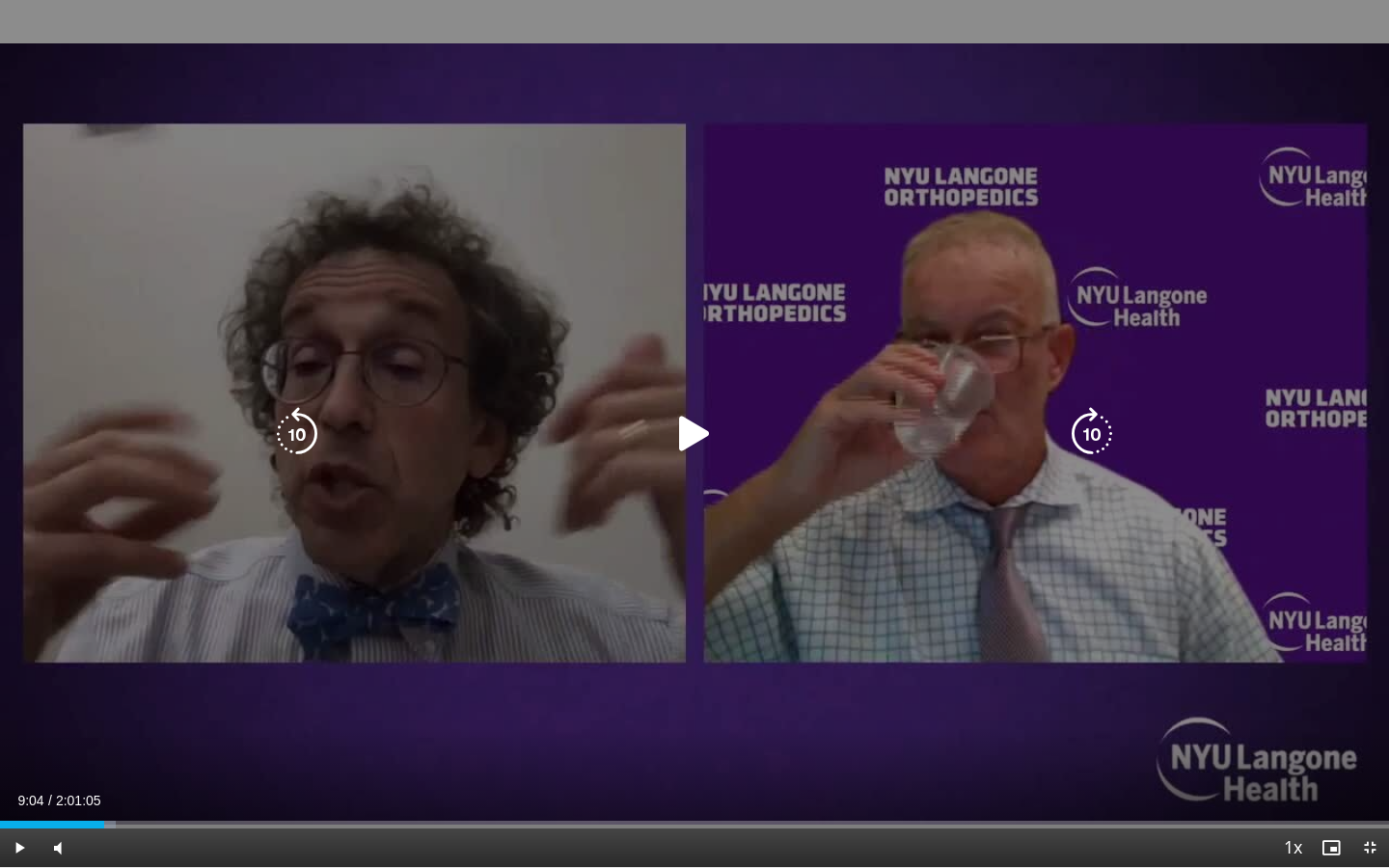 click at bounding box center (694, 434) 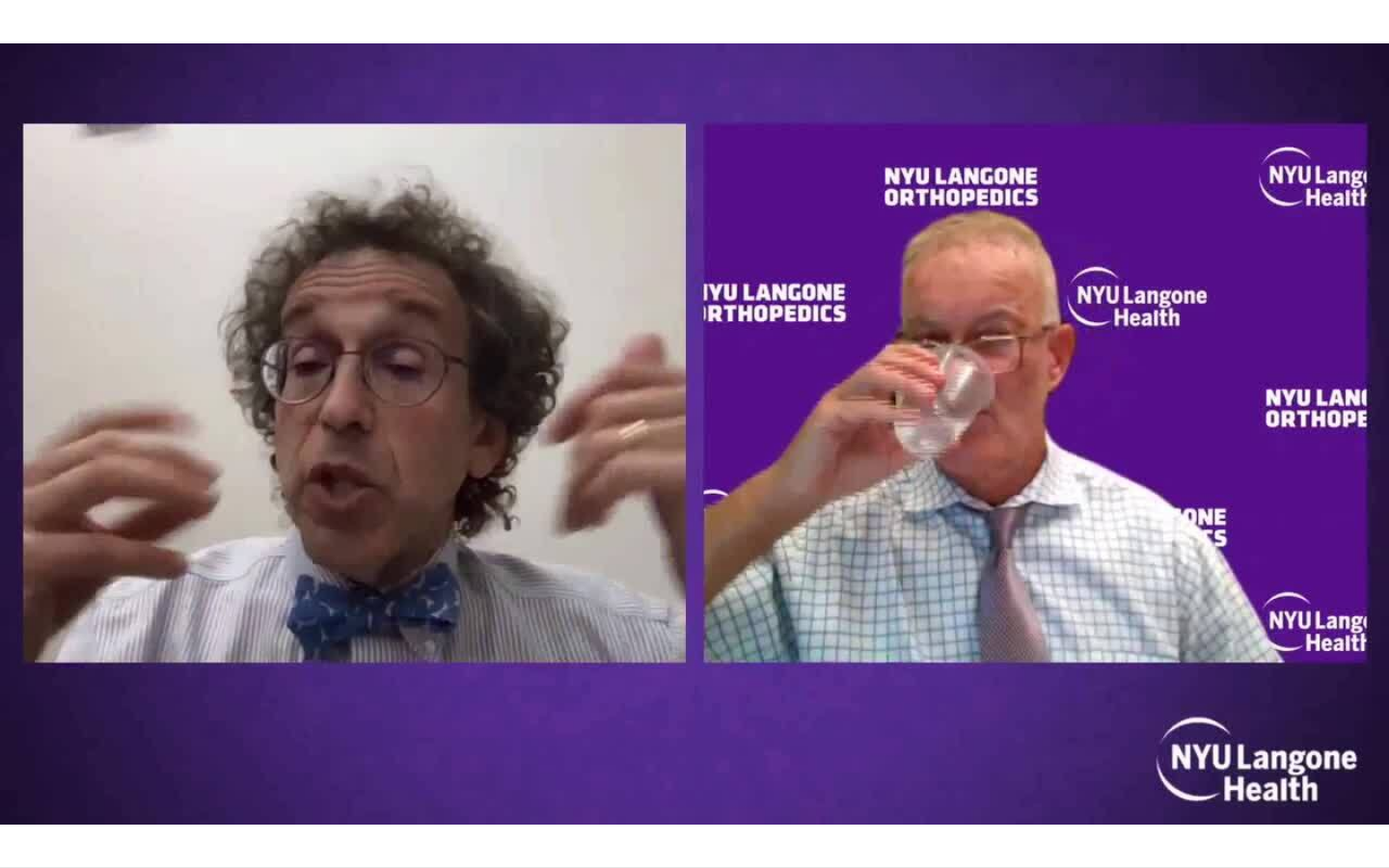 type 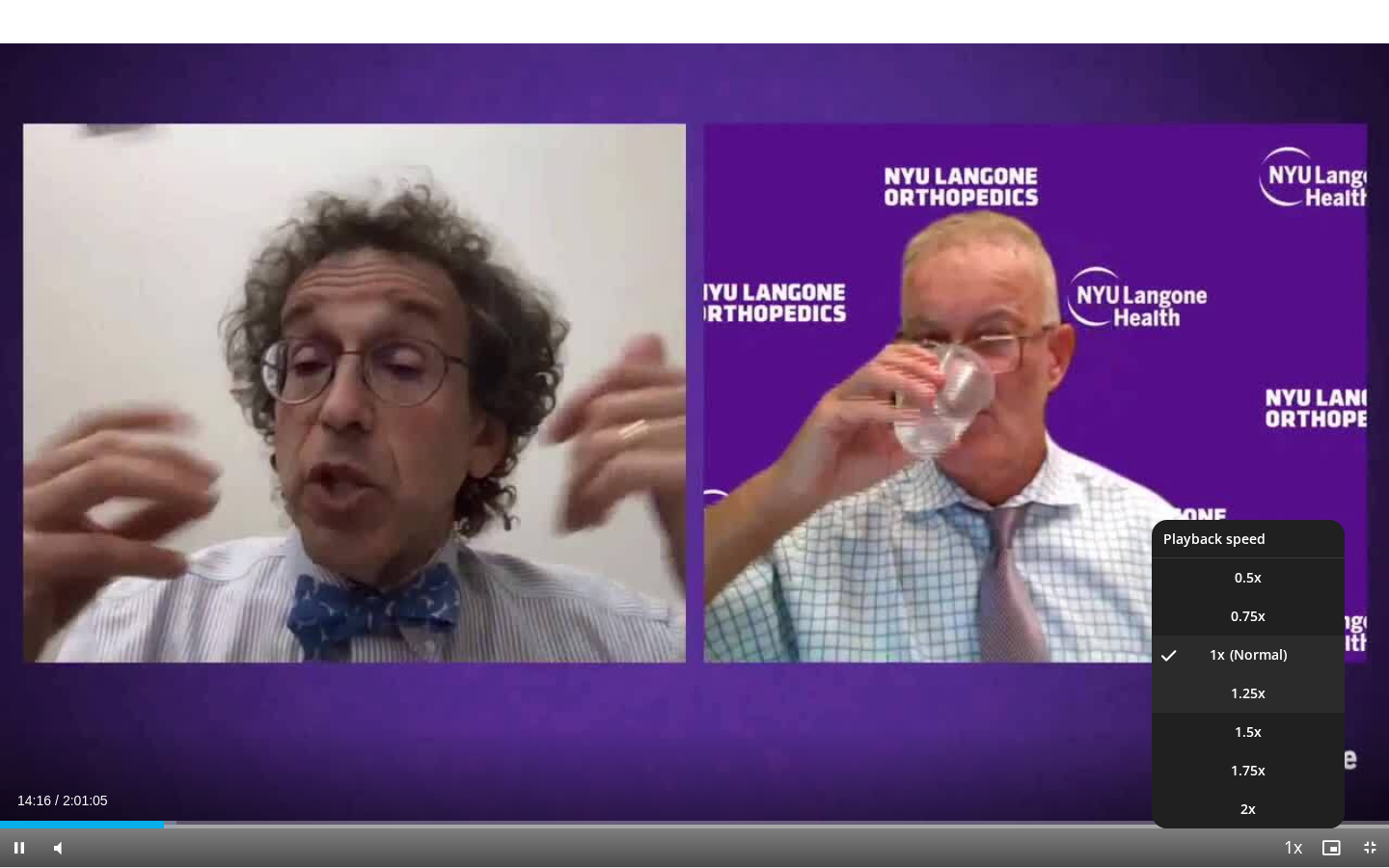 click on "1.25x" at bounding box center (1248, 693) 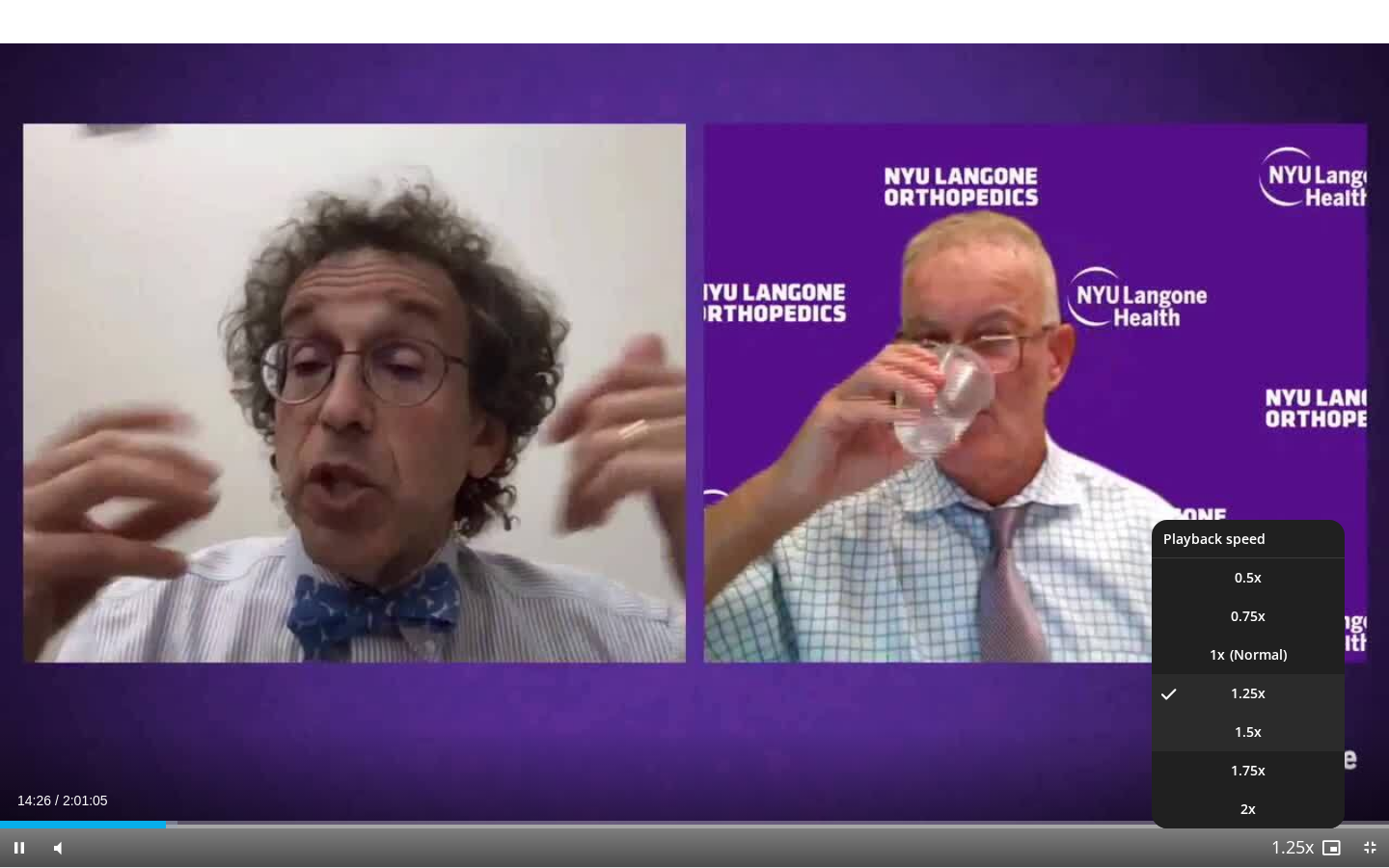 click on "1.5x" at bounding box center (1248, 732) 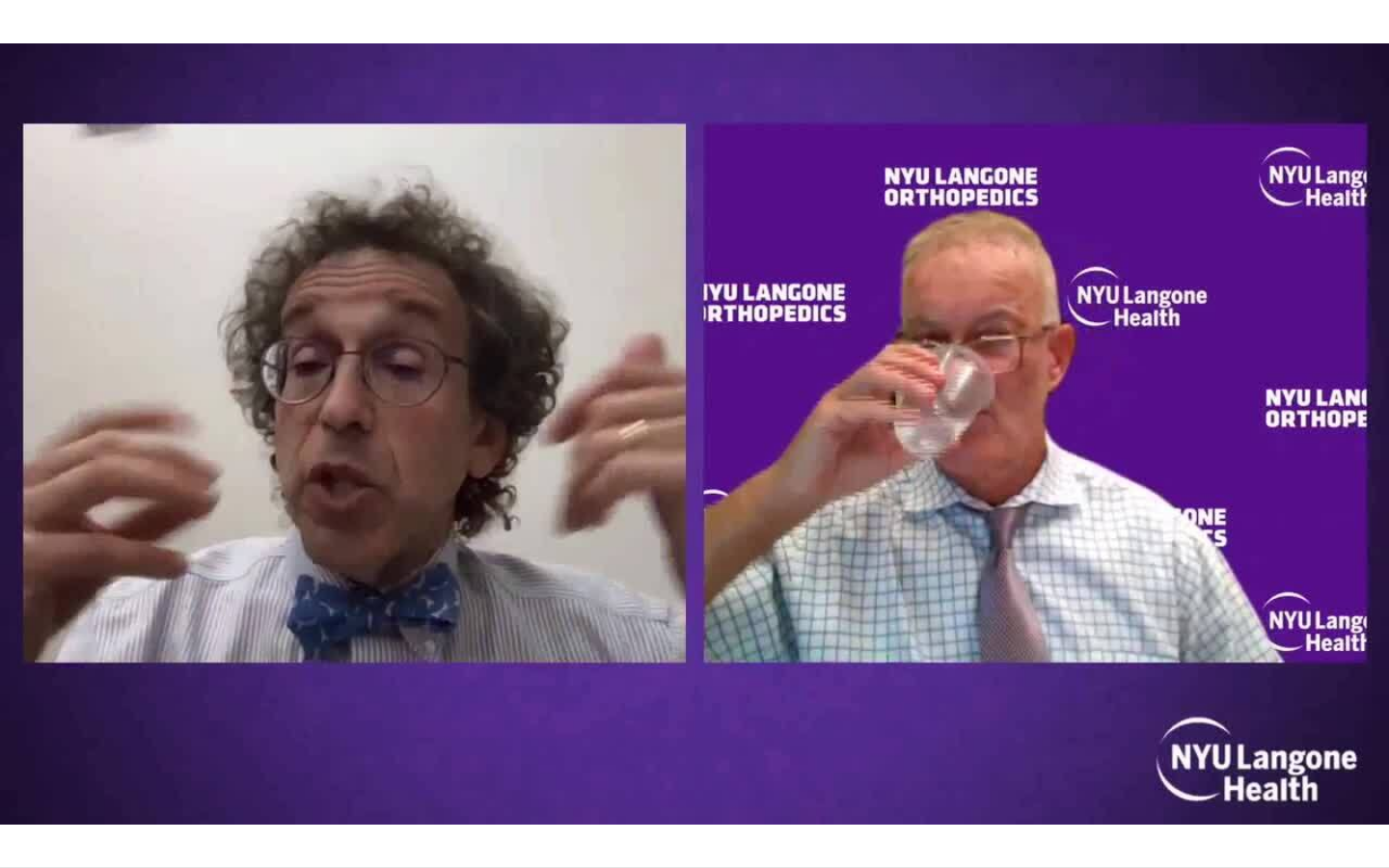 click on "10 seconds
Tap to unmute" at bounding box center (694, 433) 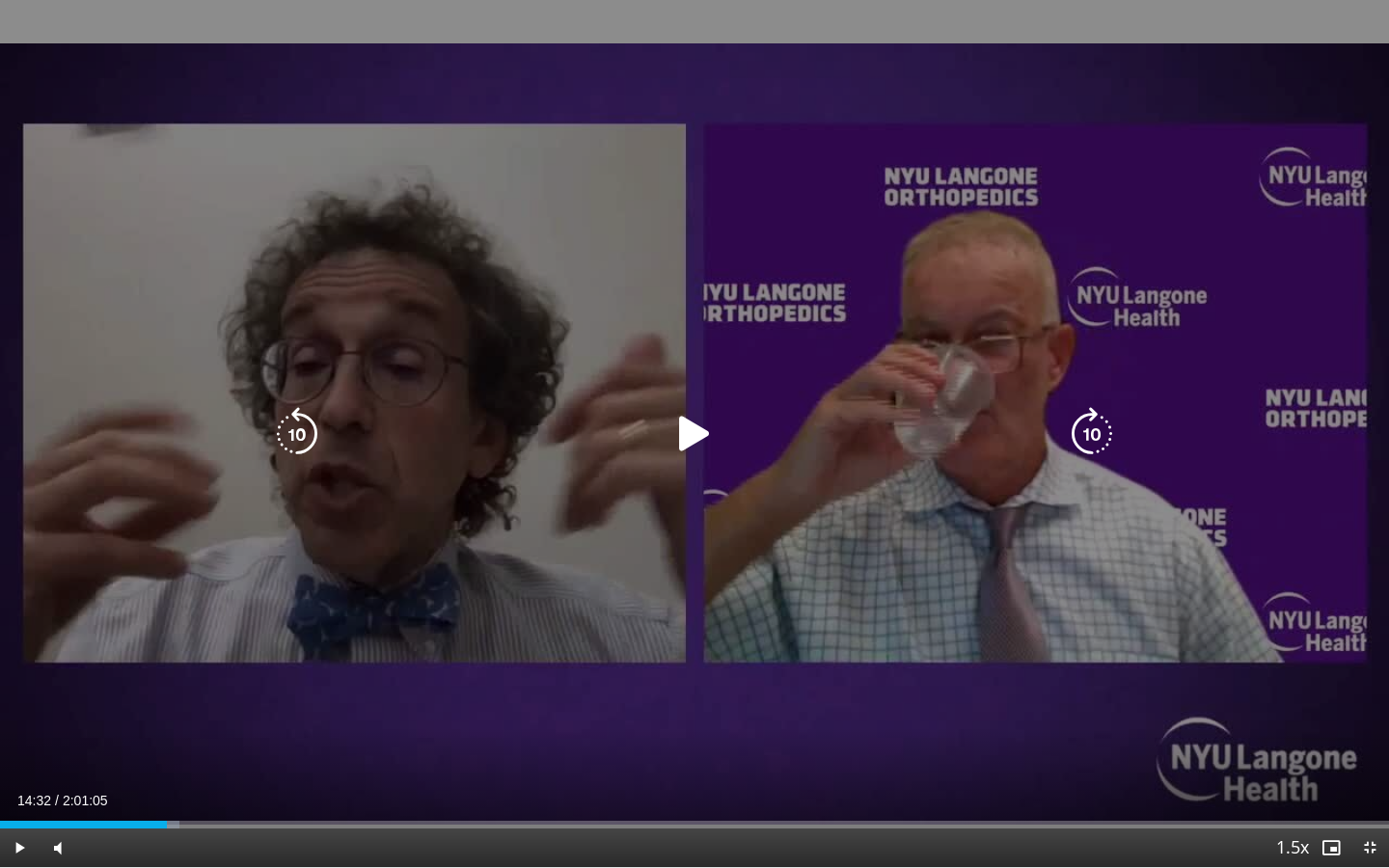click at bounding box center [694, 434] 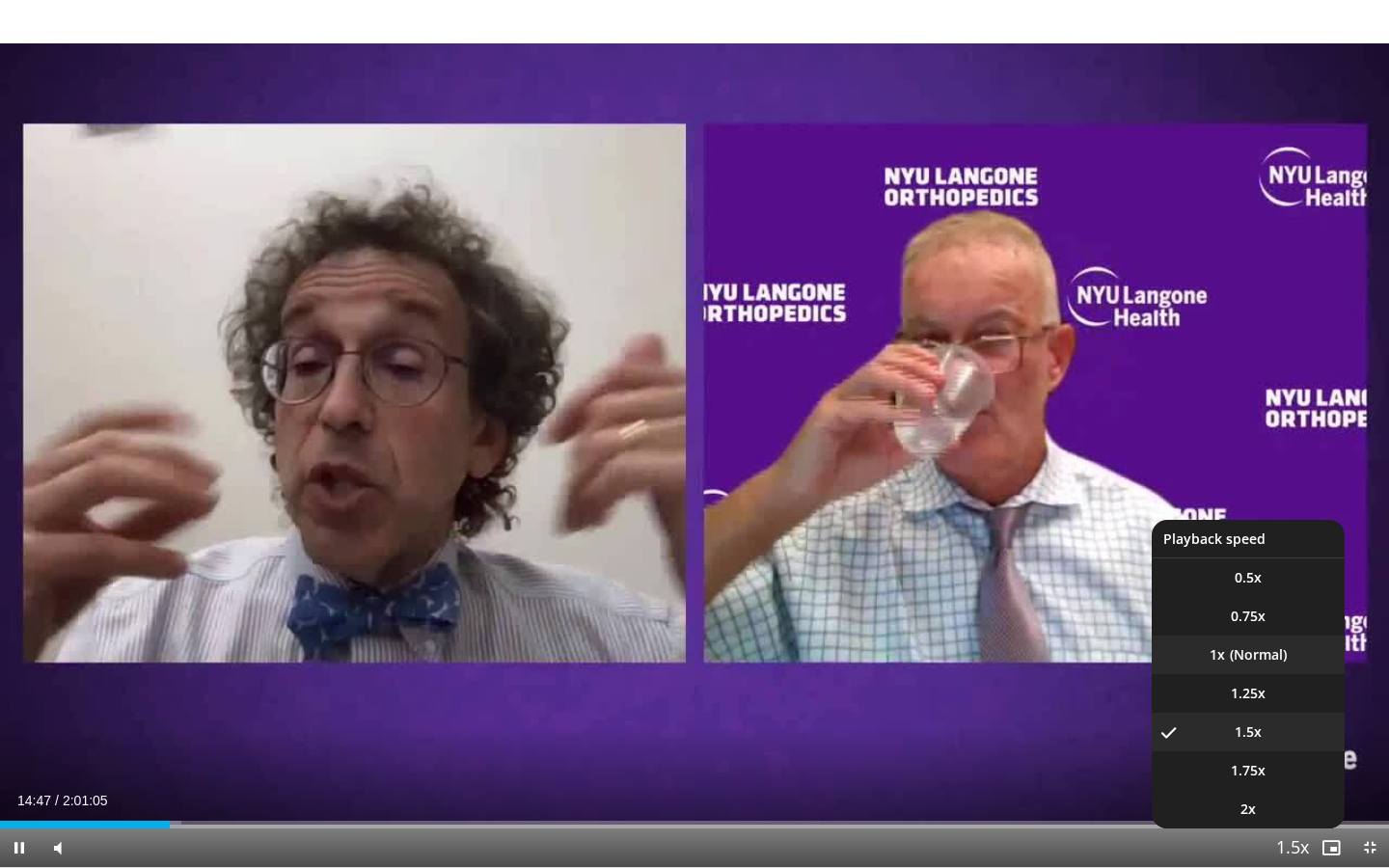 click on "1x" at bounding box center (1248, 655) 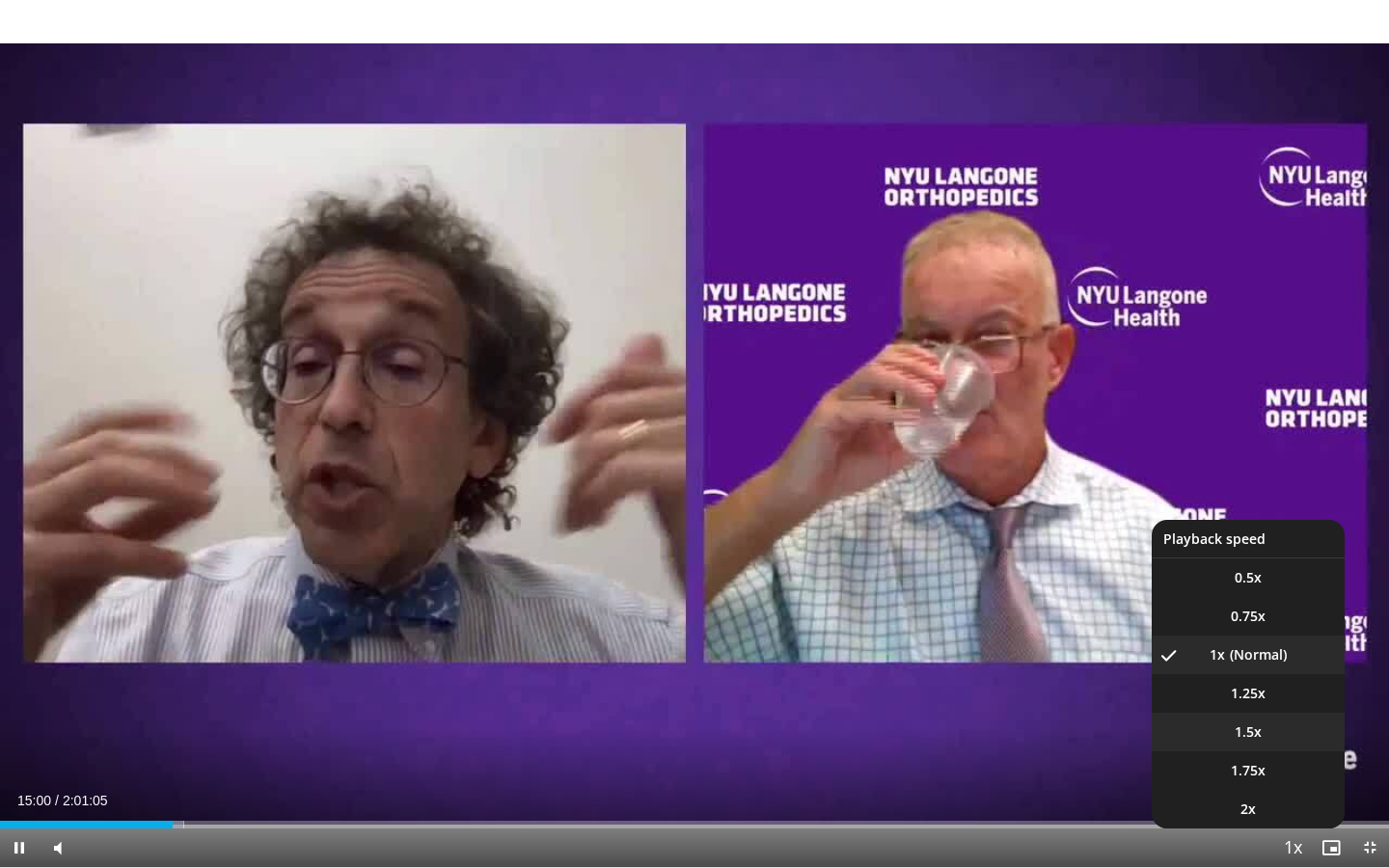 click on "**********" at bounding box center [694, 434] 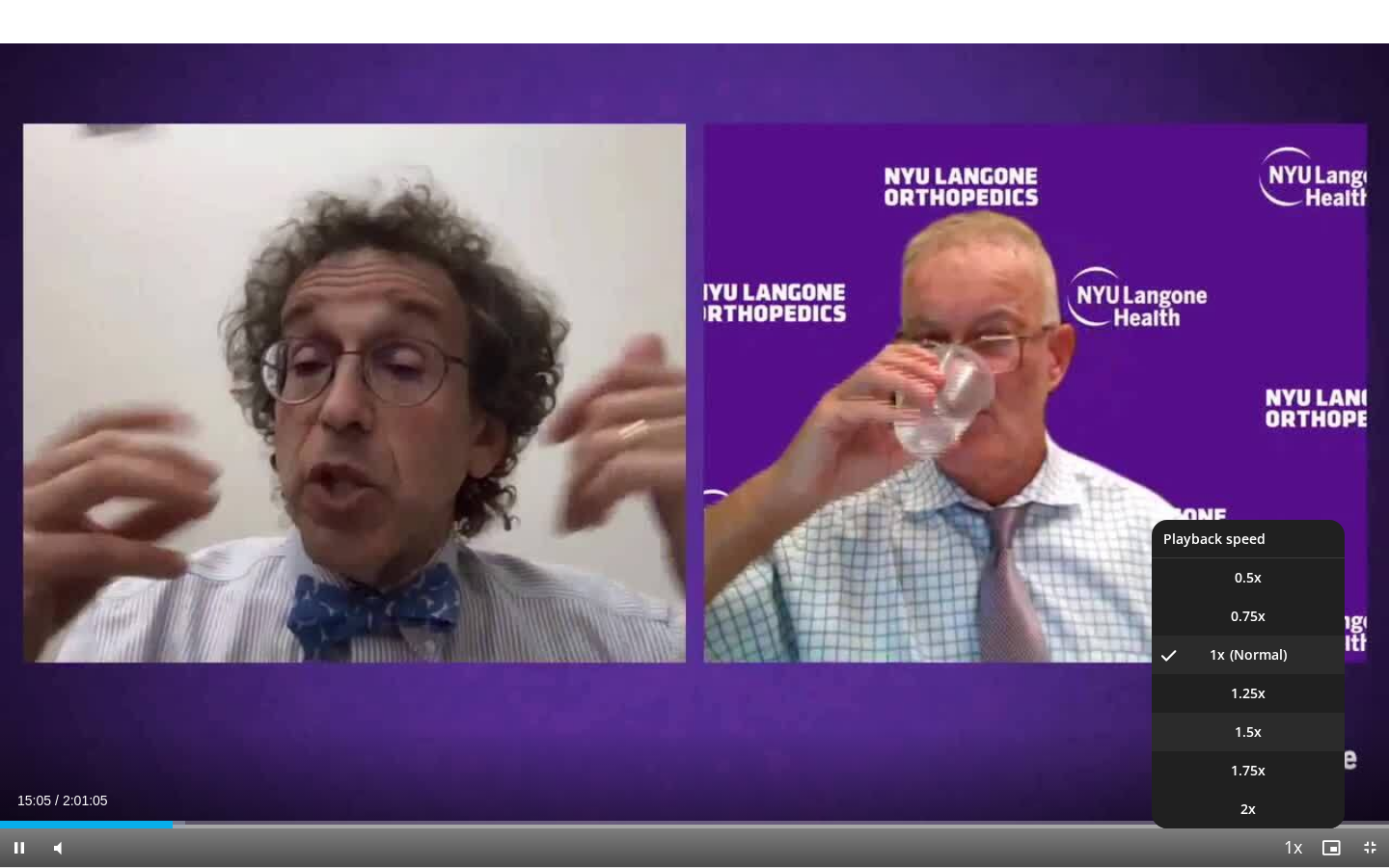 click on "1.5x" at bounding box center [1248, 732] 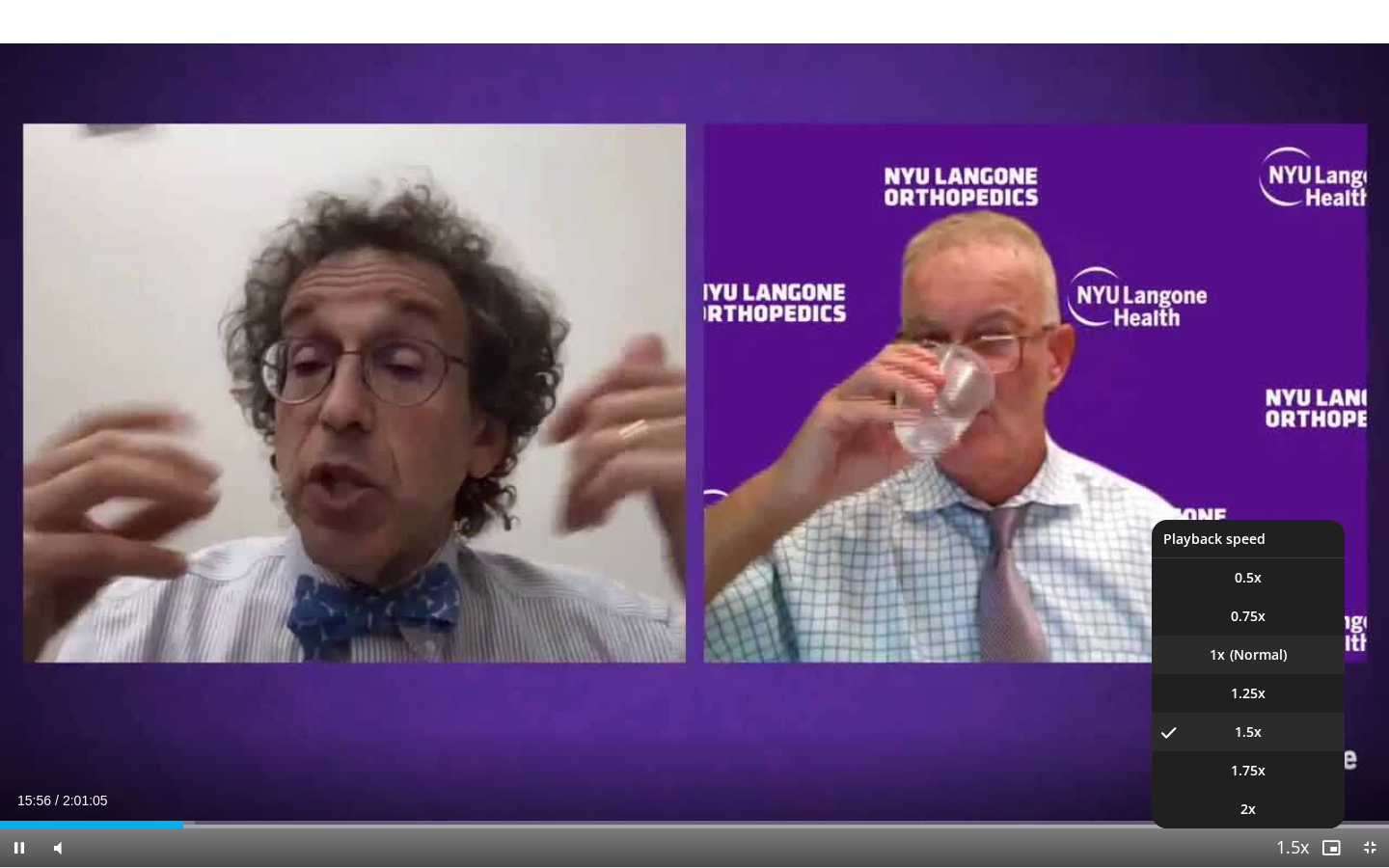 click on "1x" at bounding box center [1248, 655] 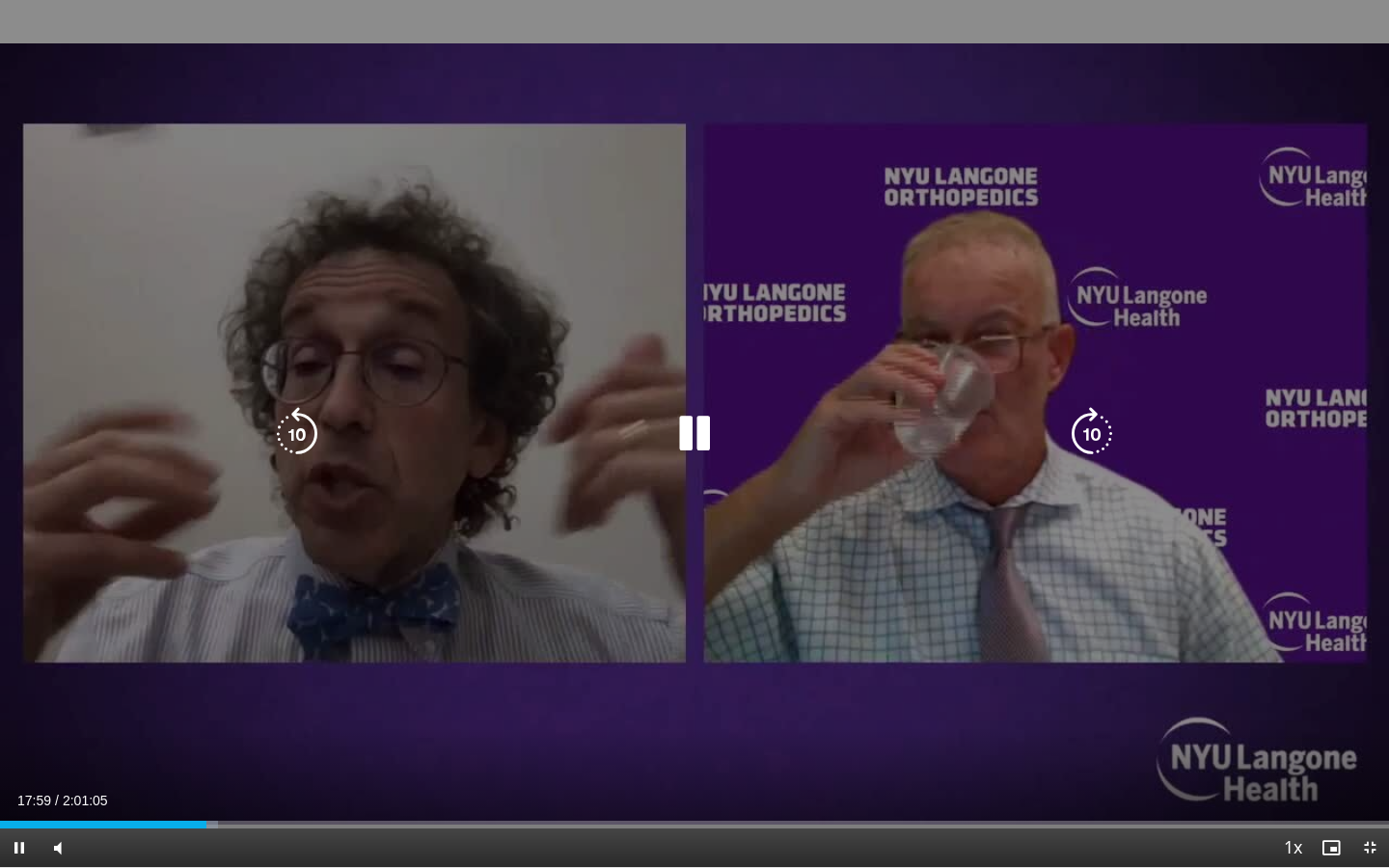 click at bounding box center [694, 434] 